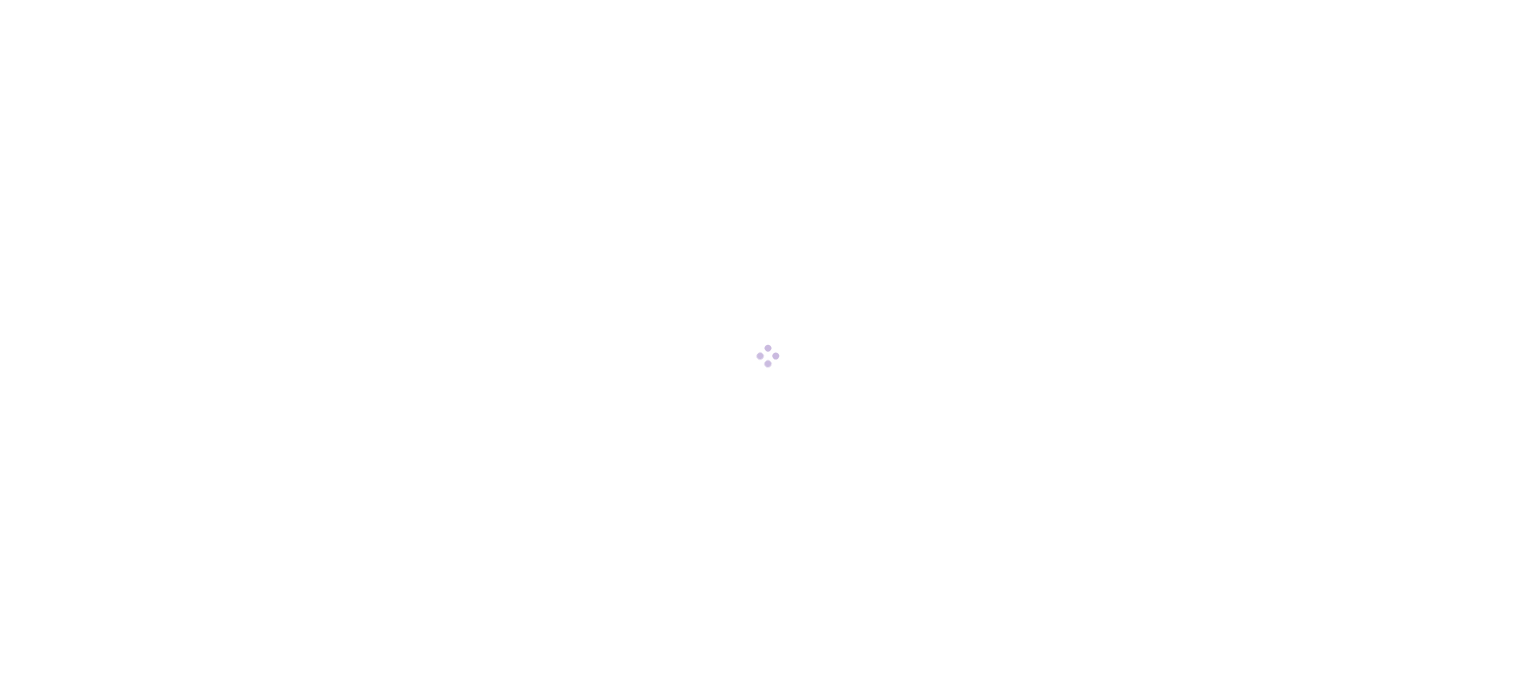 scroll, scrollTop: 0, scrollLeft: 0, axis: both 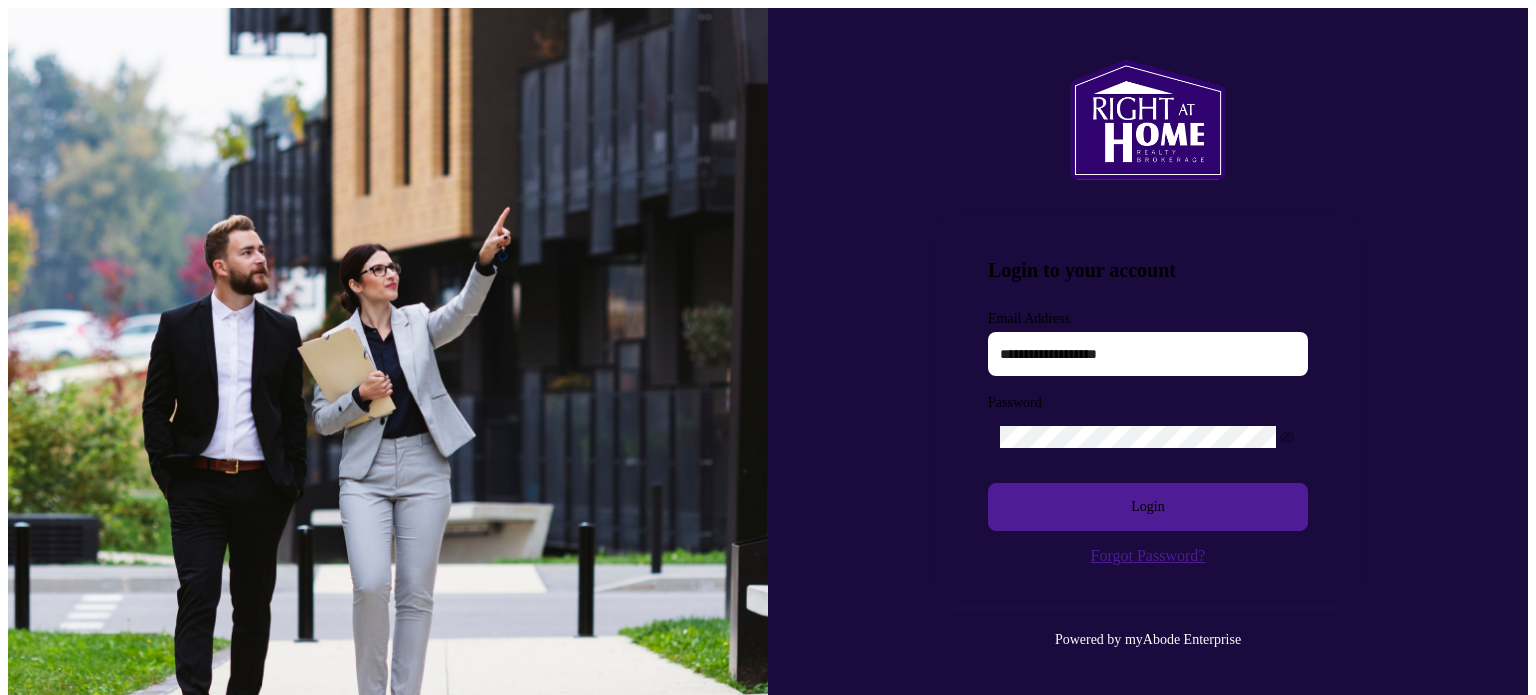 click at bounding box center [1148, 354] 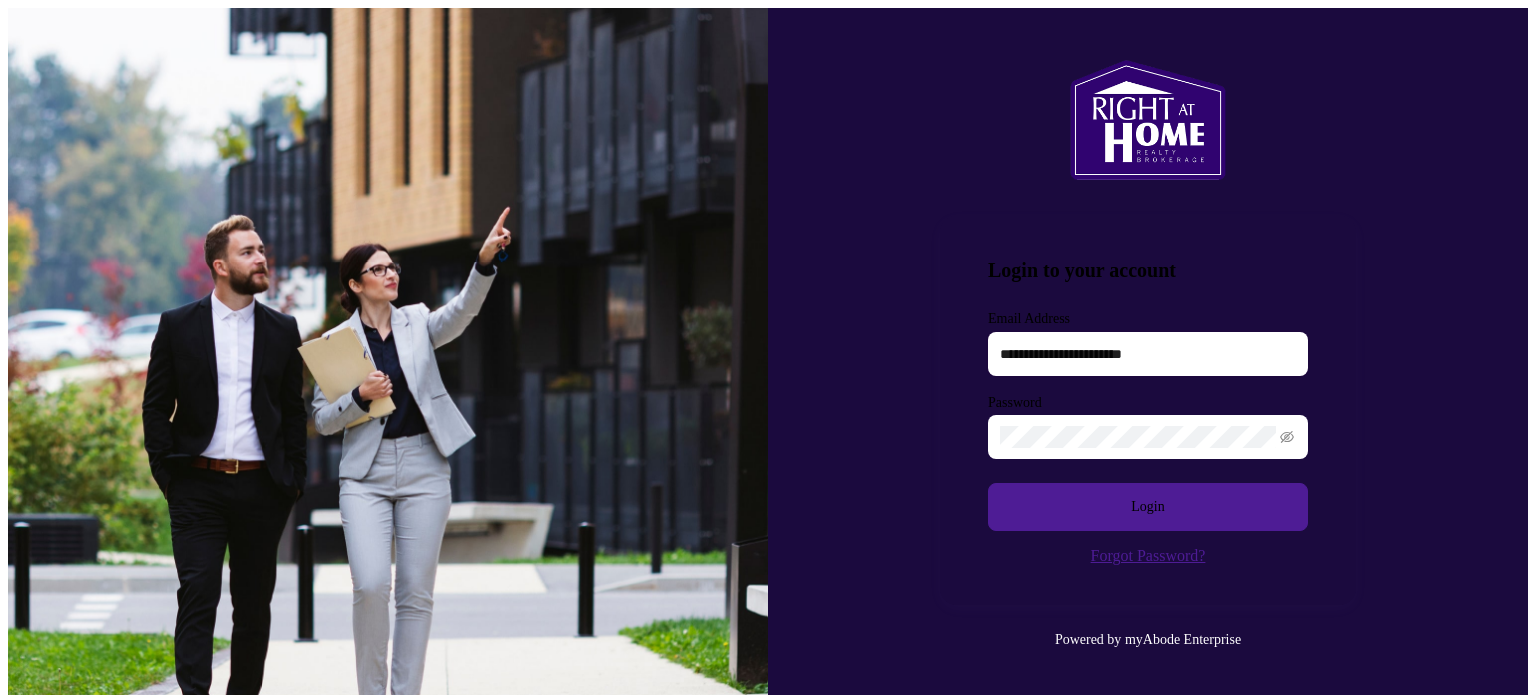 type on "**********" 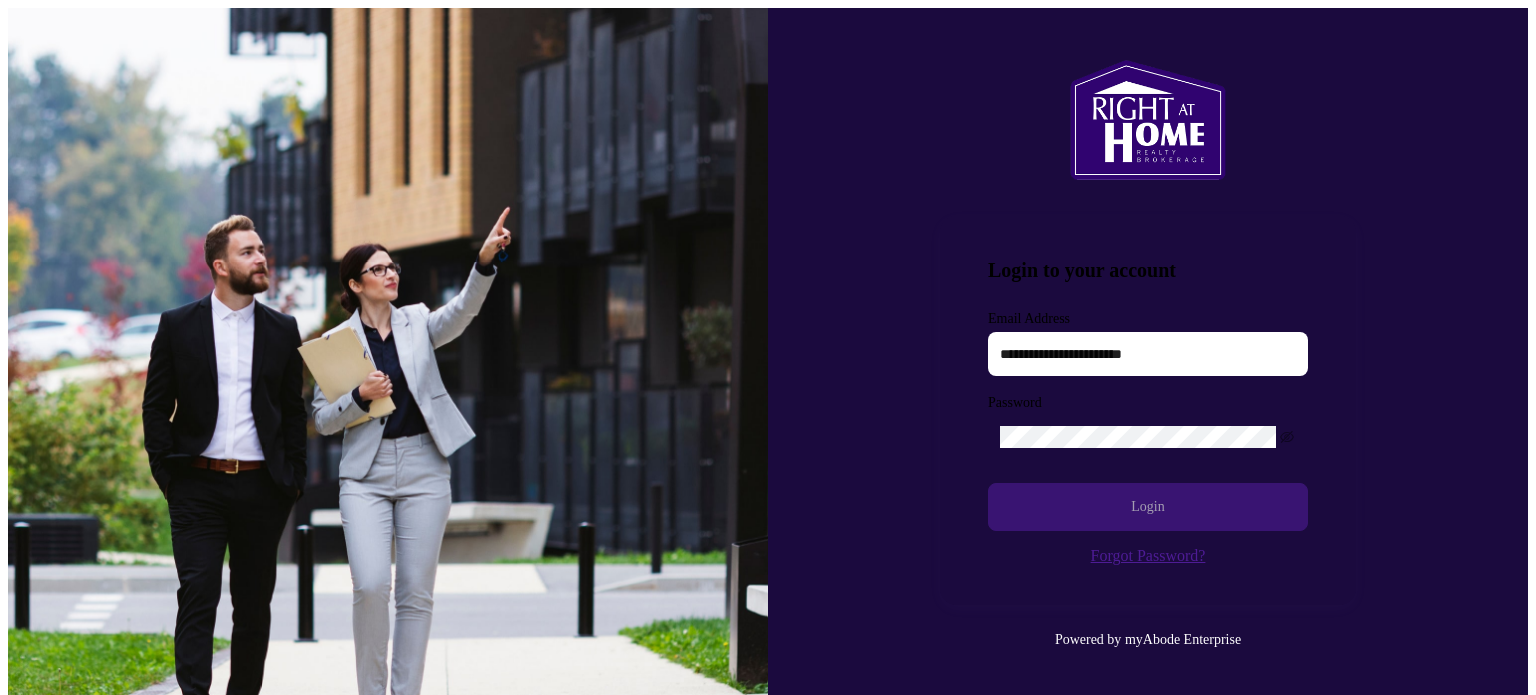click on "Login" at bounding box center (1148, 507) 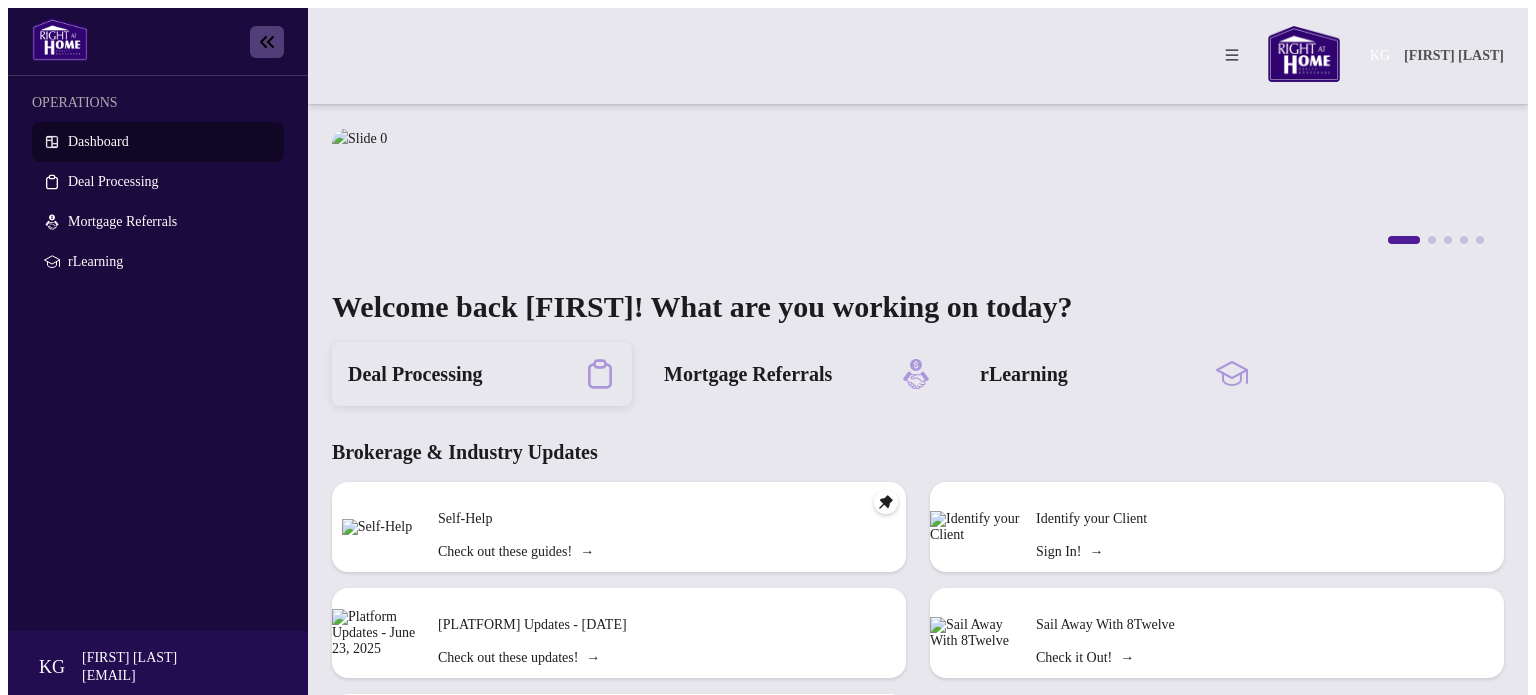 click on "Deal Processing" at bounding box center [415, 374] 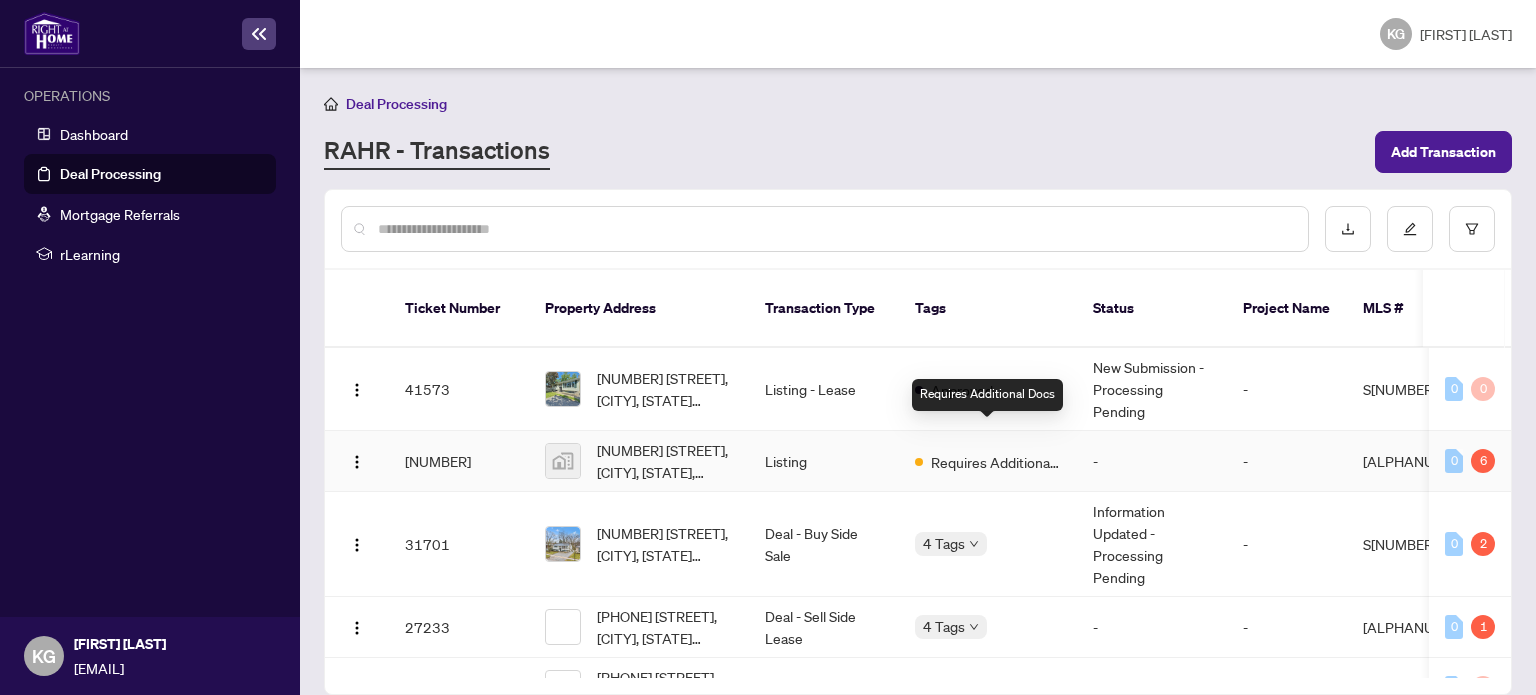 scroll, scrollTop: 100, scrollLeft: 0, axis: vertical 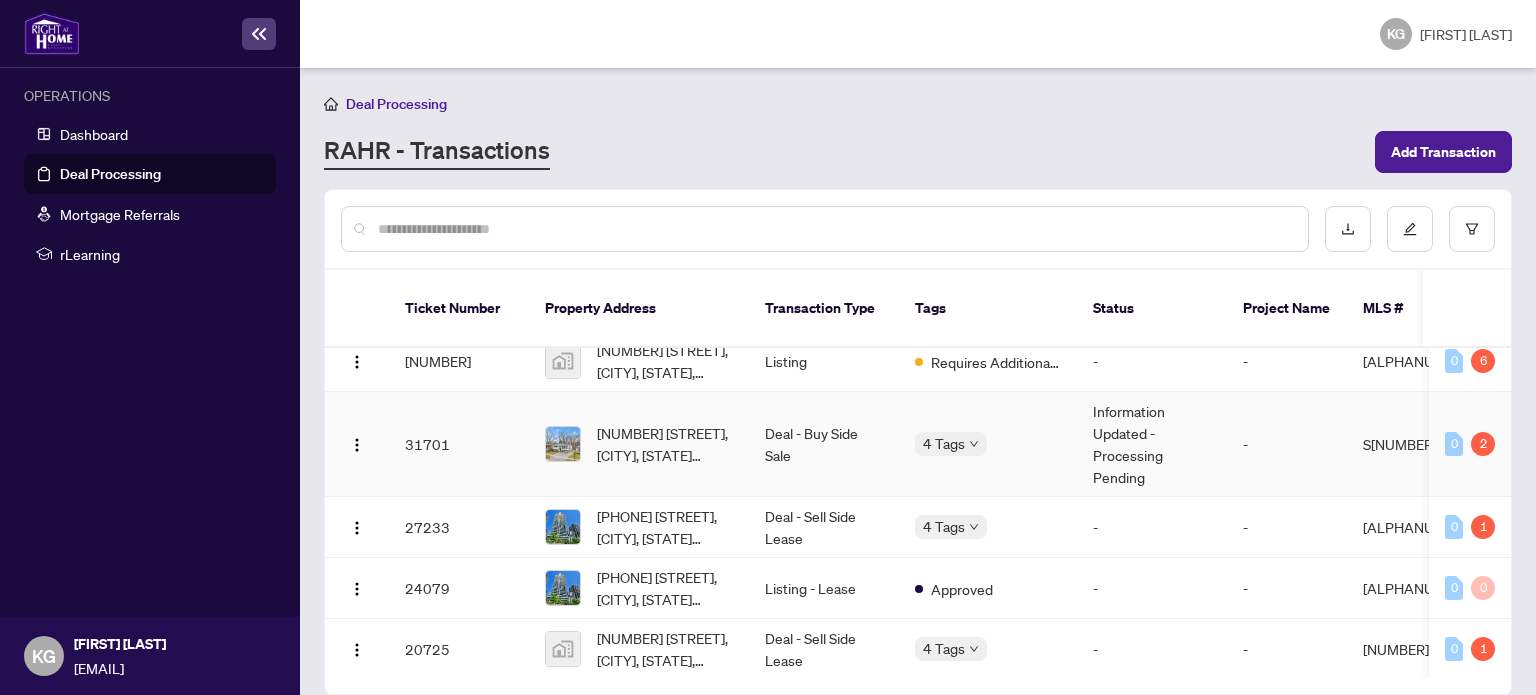 click on "Information Updated - Processing Pending" at bounding box center [1152, 444] 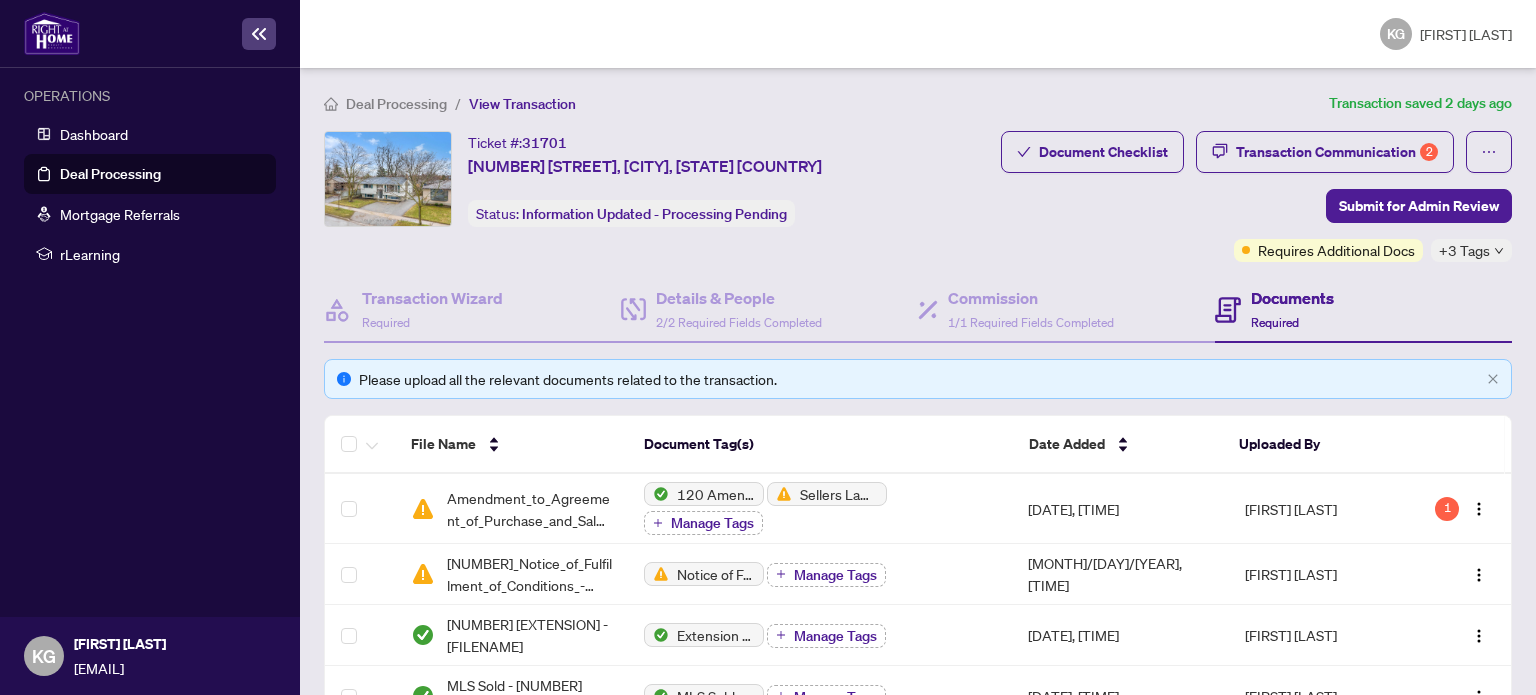 scroll, scrollTop: 200, scrollLeft: 0, axis: vertical 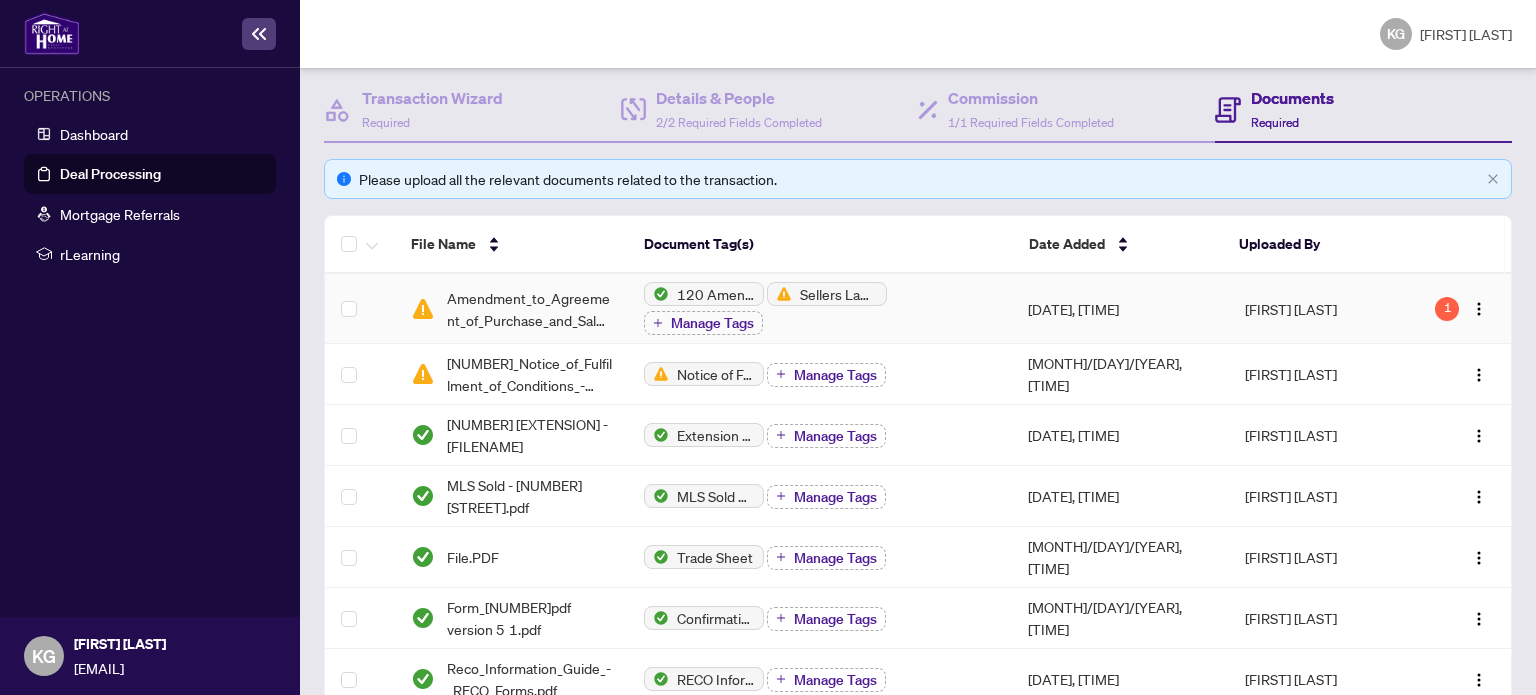 click on "[DATE], [TIME]" at bounding box center (1120, 309) 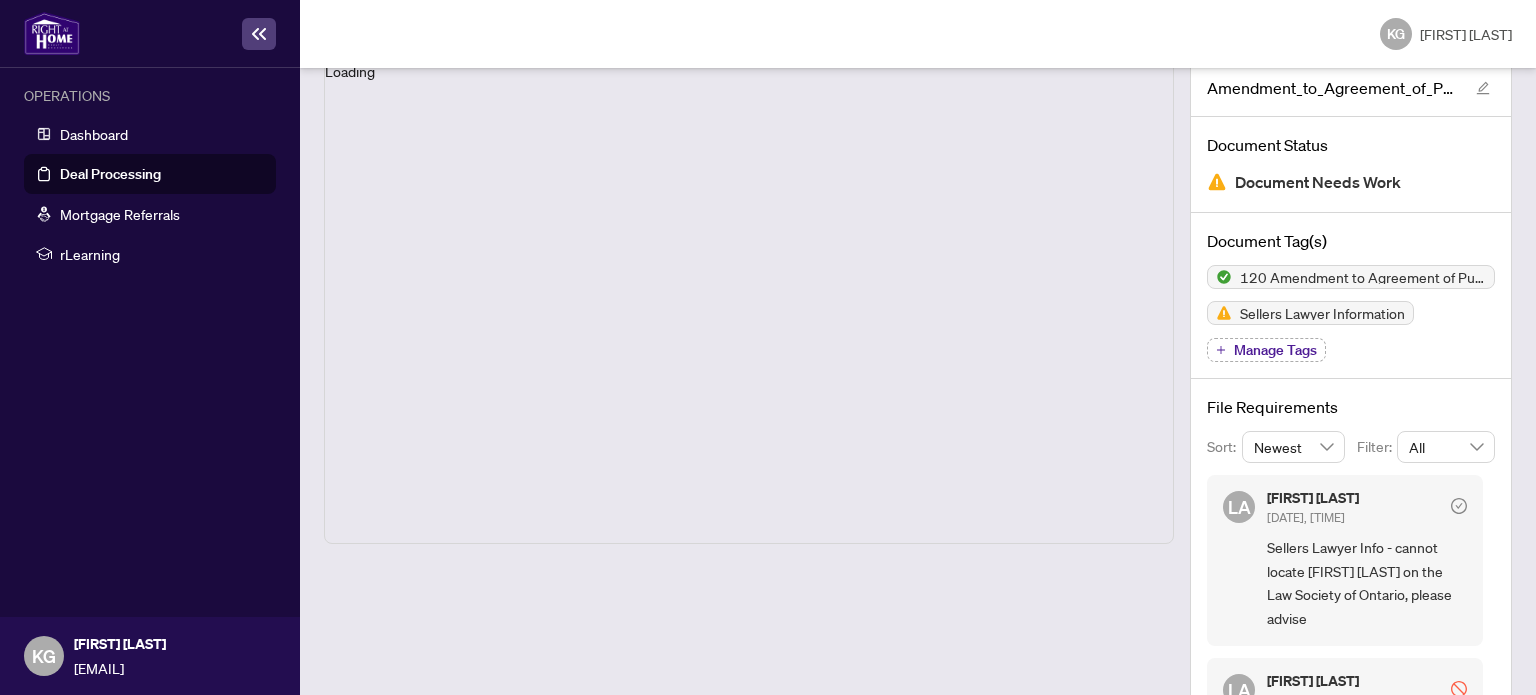 scroll, scrollTop: 95, scrollLeft: 0, axis: vertical 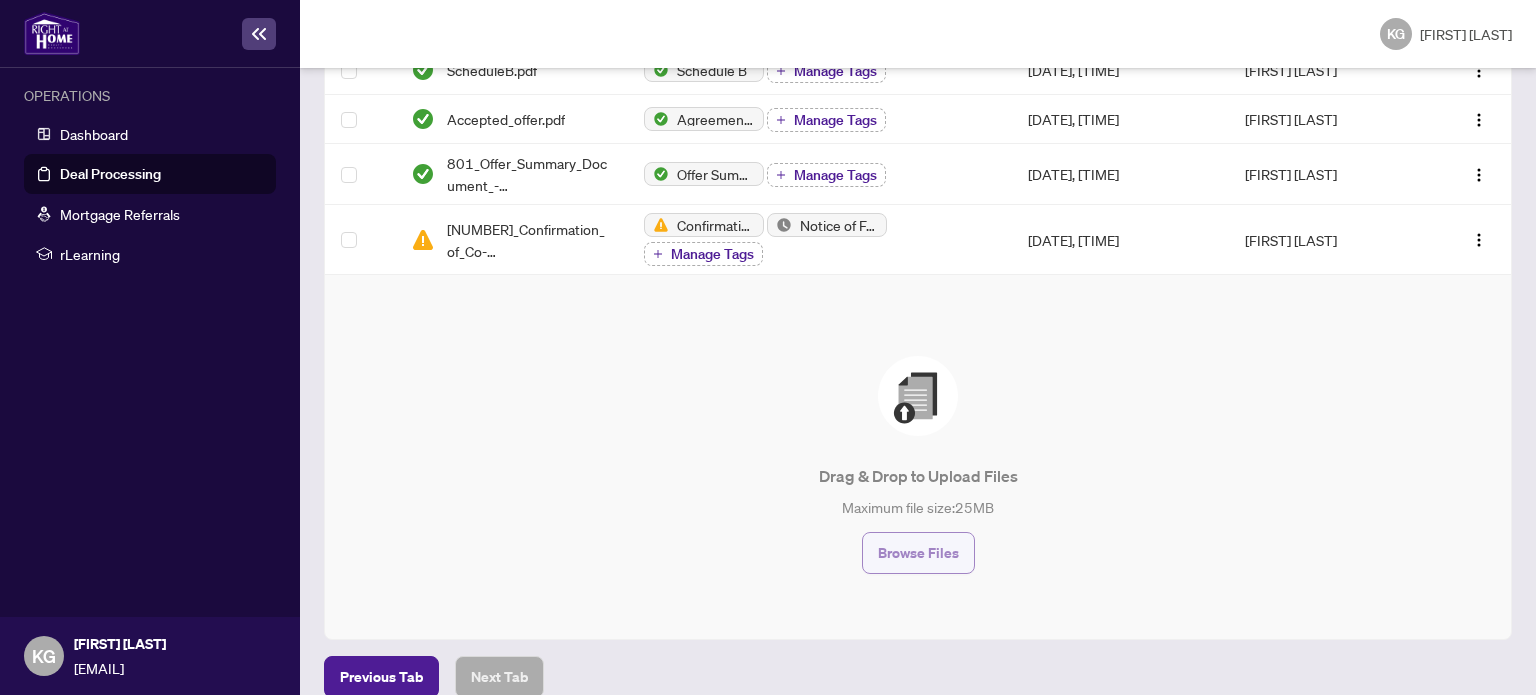 click on "Browse Files" at bounding box center [918, 553] 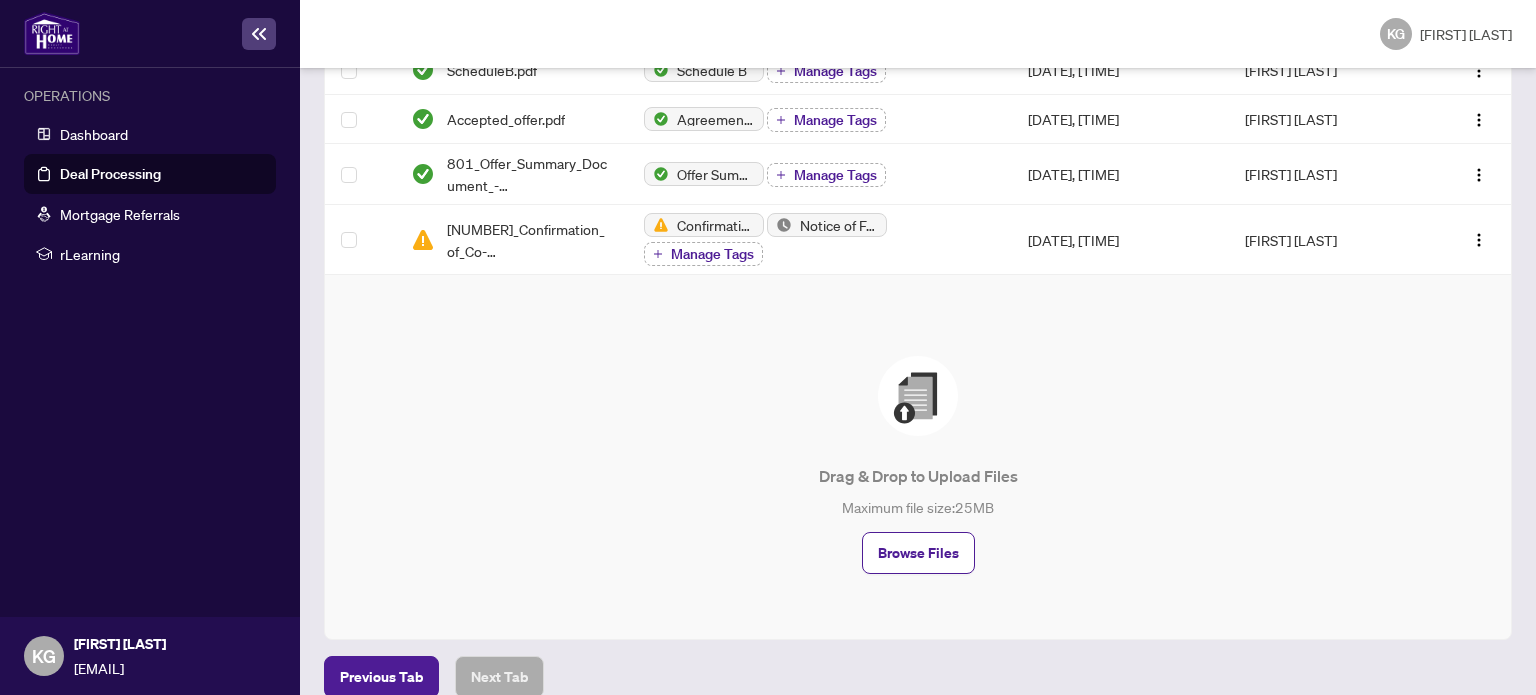 click on "Drag & Drop to Upload Files Maximum file size:  25  MB Browse Files" at bounding box center [918, 465] 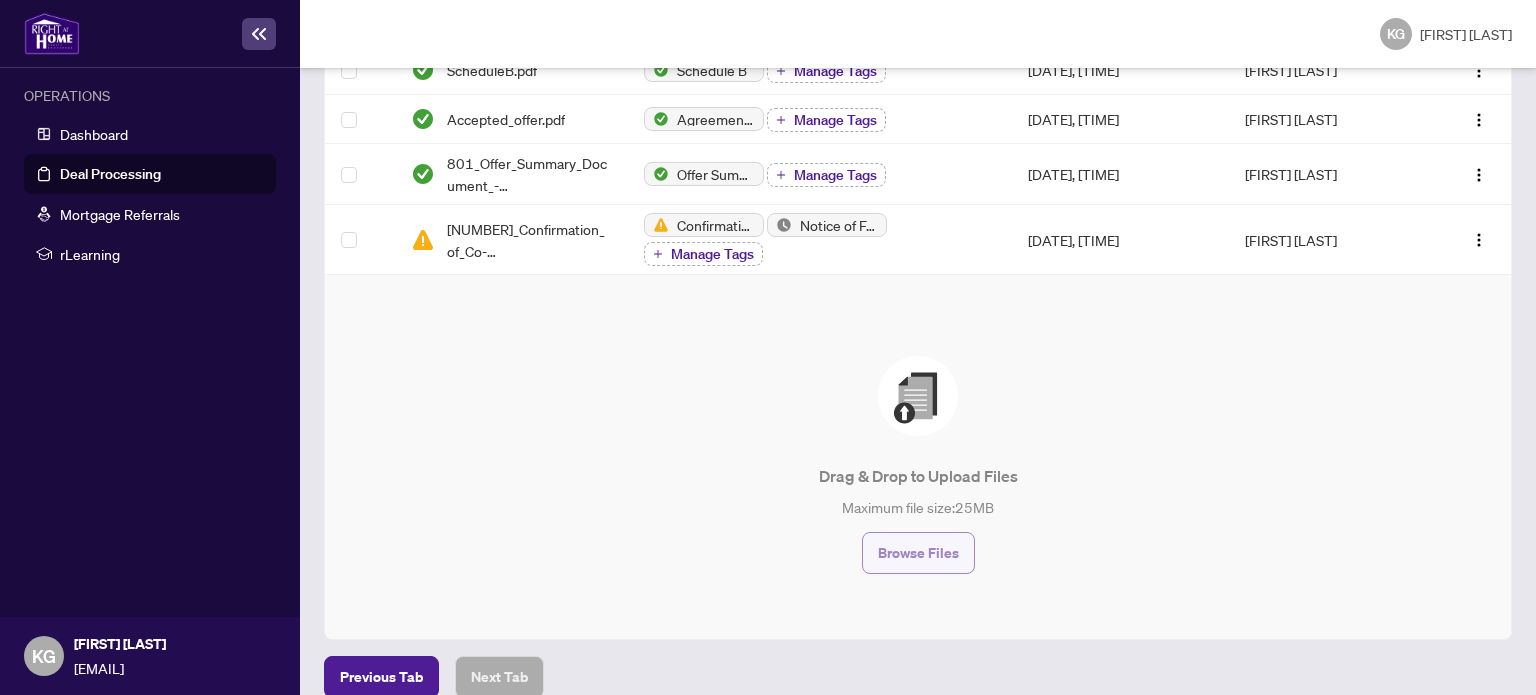 click on "Browse Files" at bounding box center [918, 553] 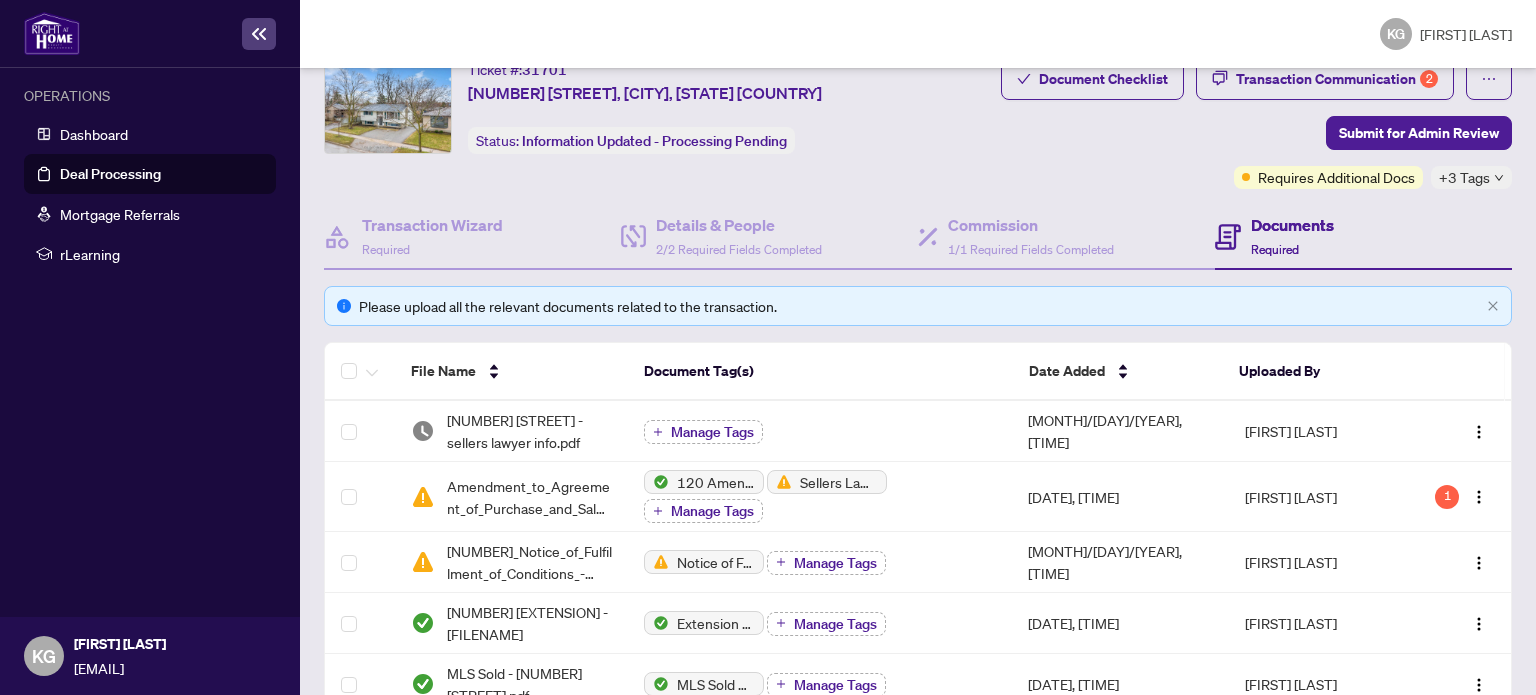 scroll, scrollTop: 100, scrollLeft: 0, axis: vertical 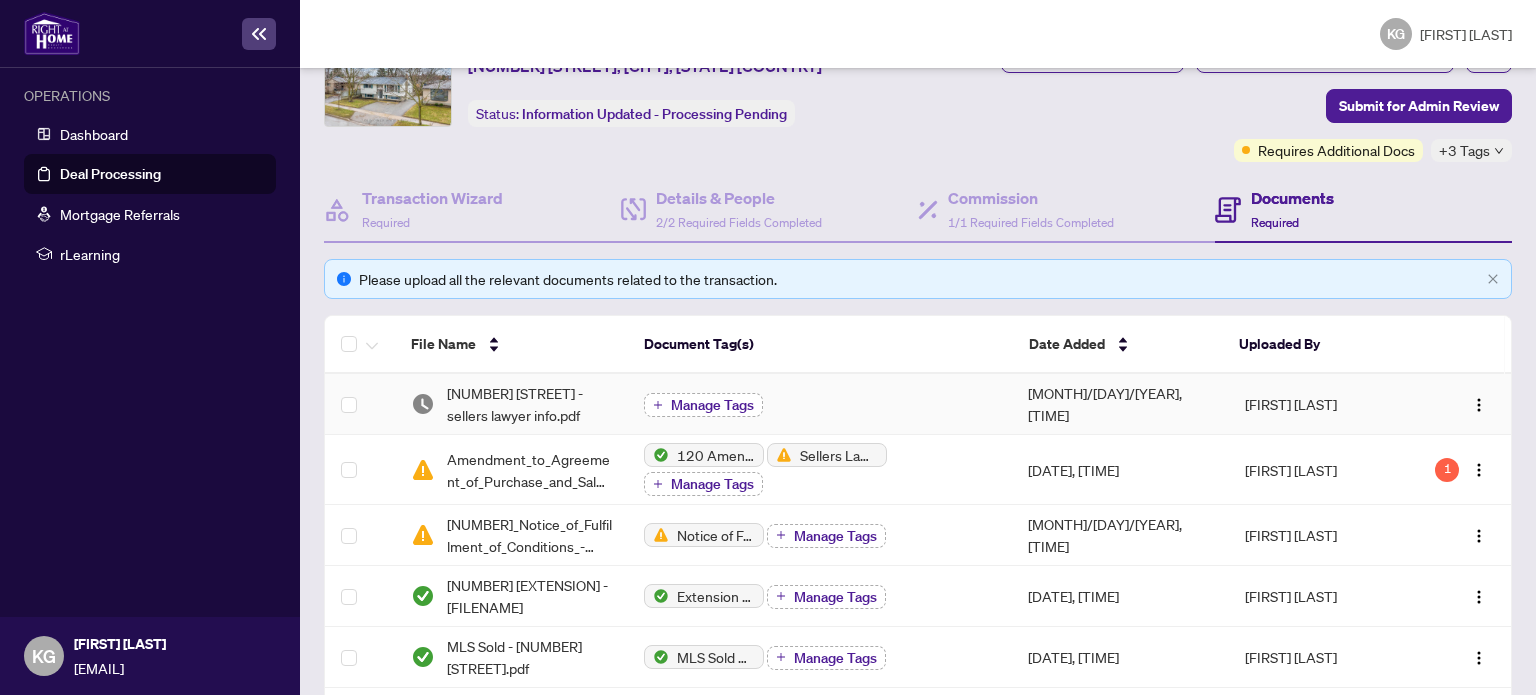 click on "Manage Tags" at bounding box center (712, 405) 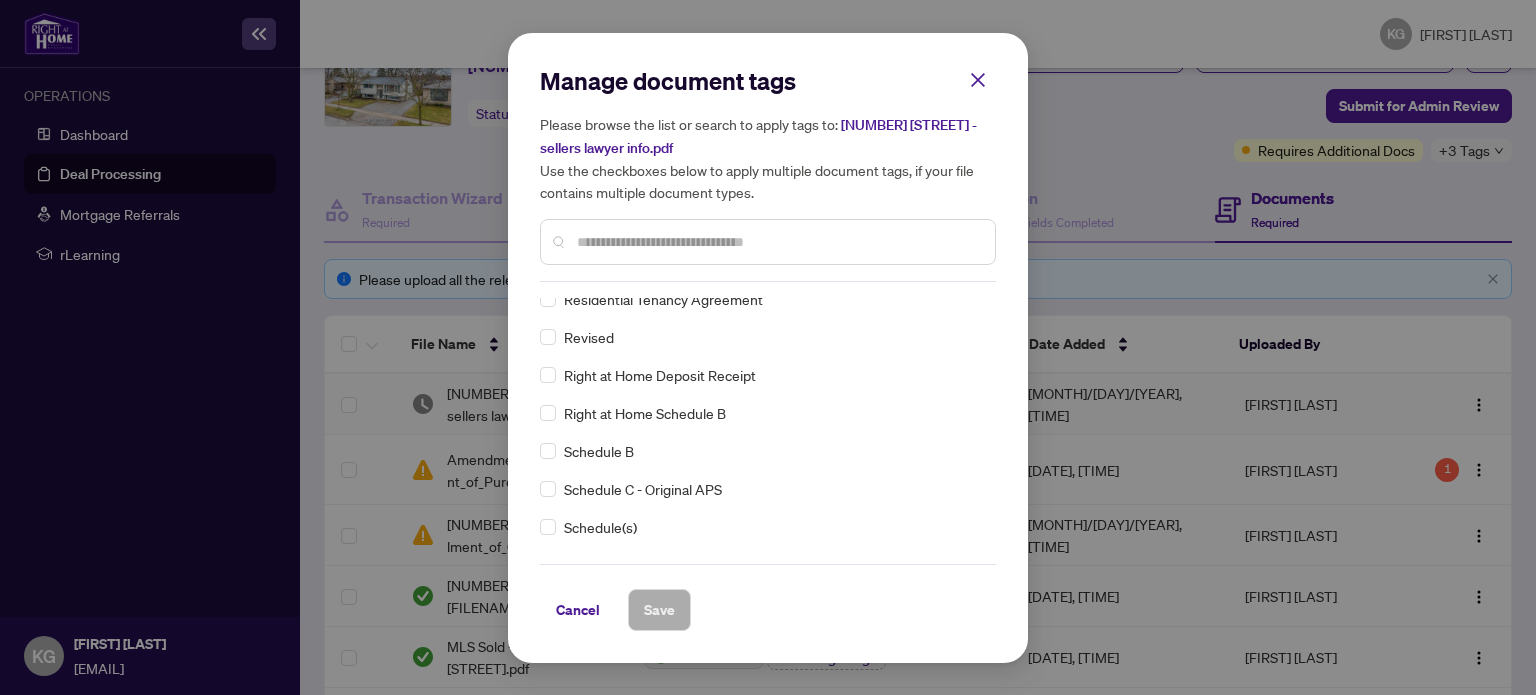 scroll, scrollTop: 4100, scrollLeft: 0, axis: vertical 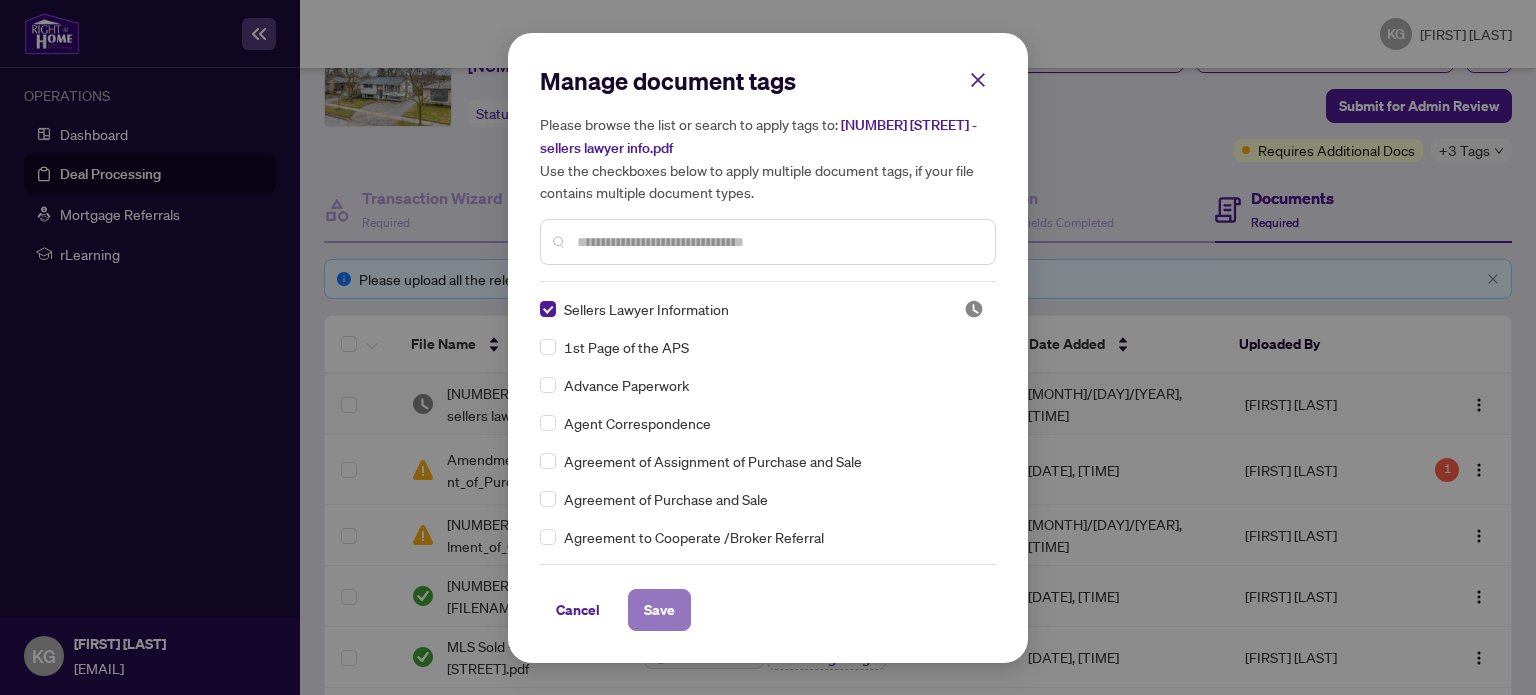 click on "Save" at bounding box center [659, 610] 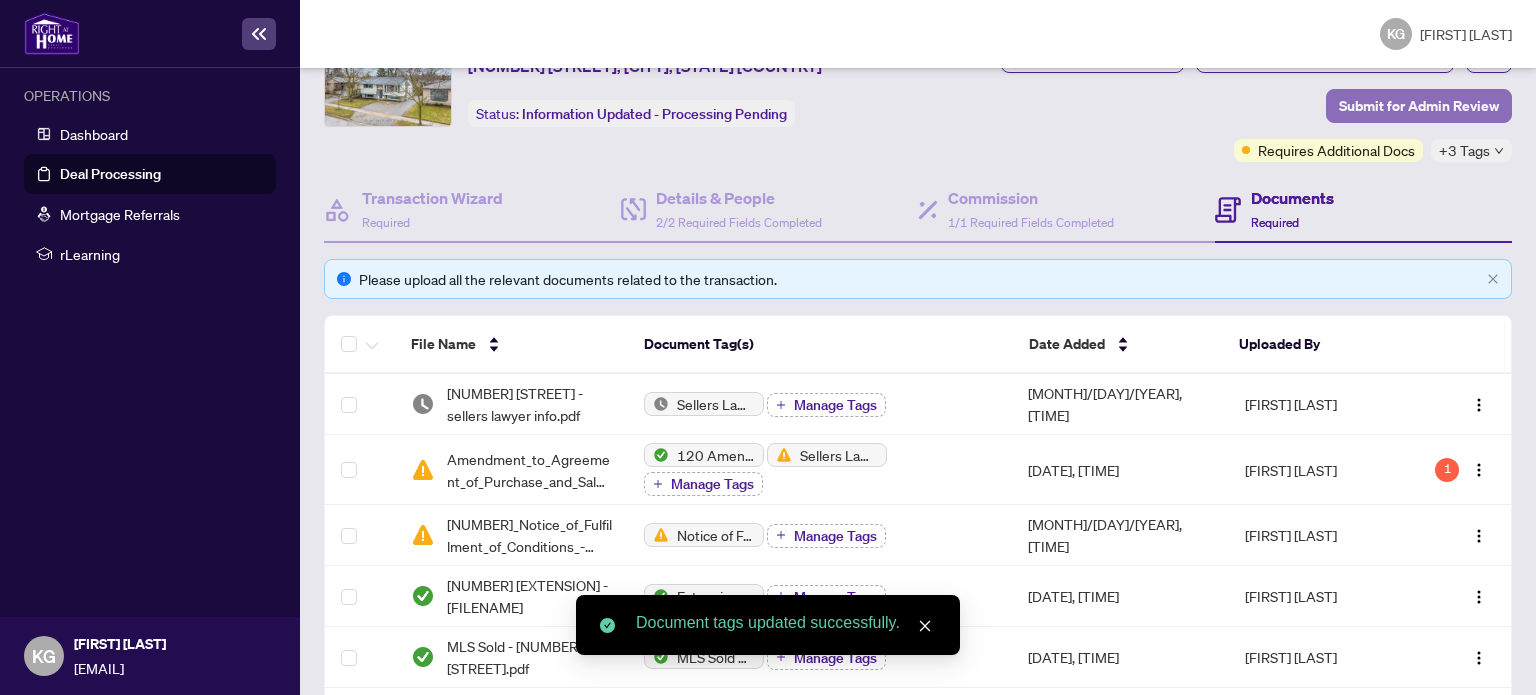 click on "Submit for Admin Review" at bounding box center [1419, 106] 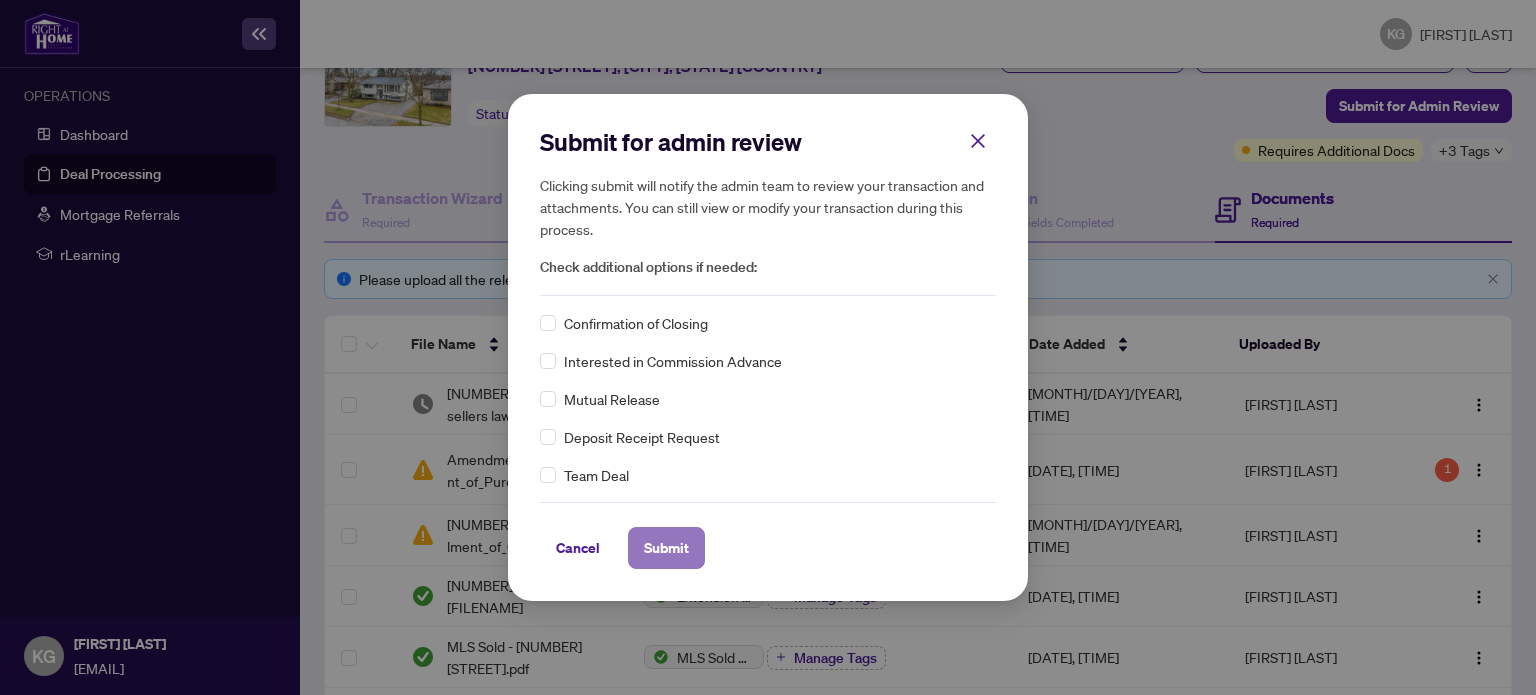 click on "Submit" at bounding box center [0, 0] 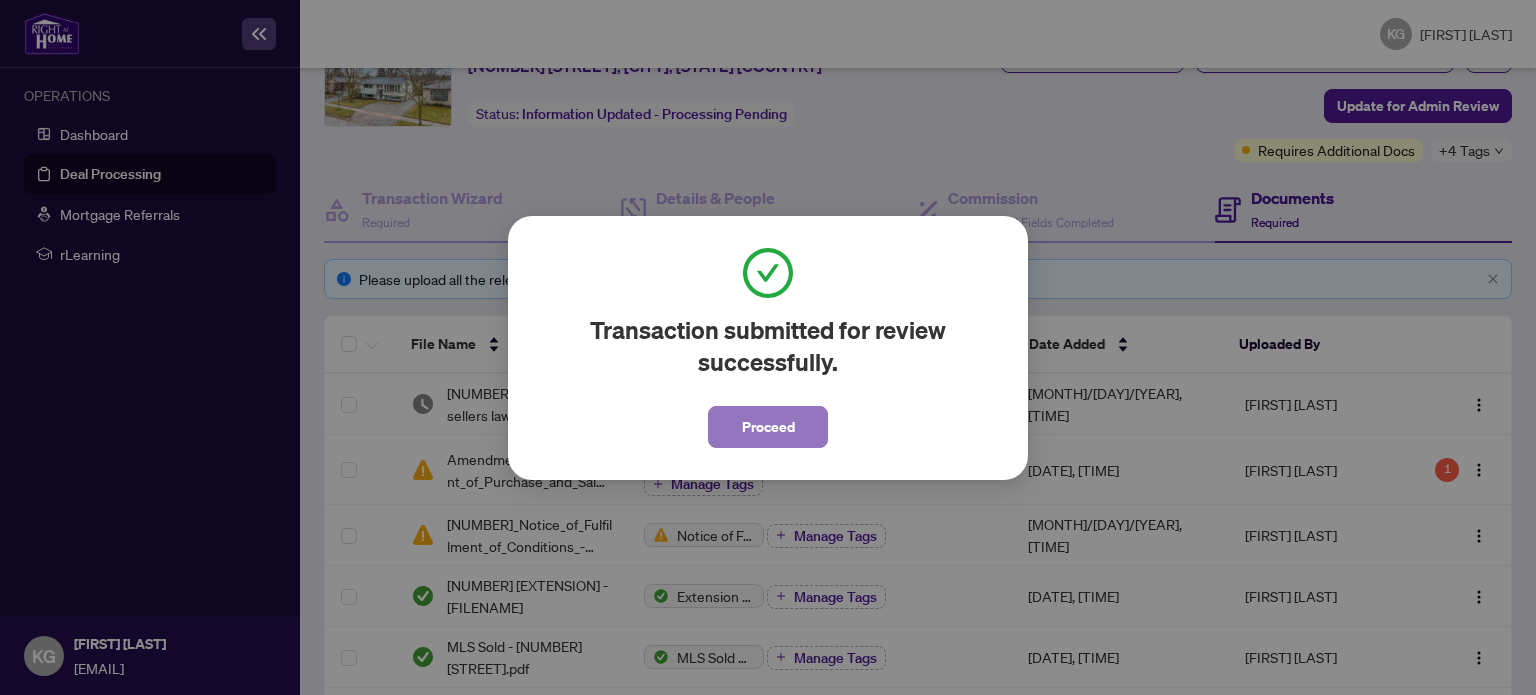 click on "Proceed" at bounding box center [768, 427] 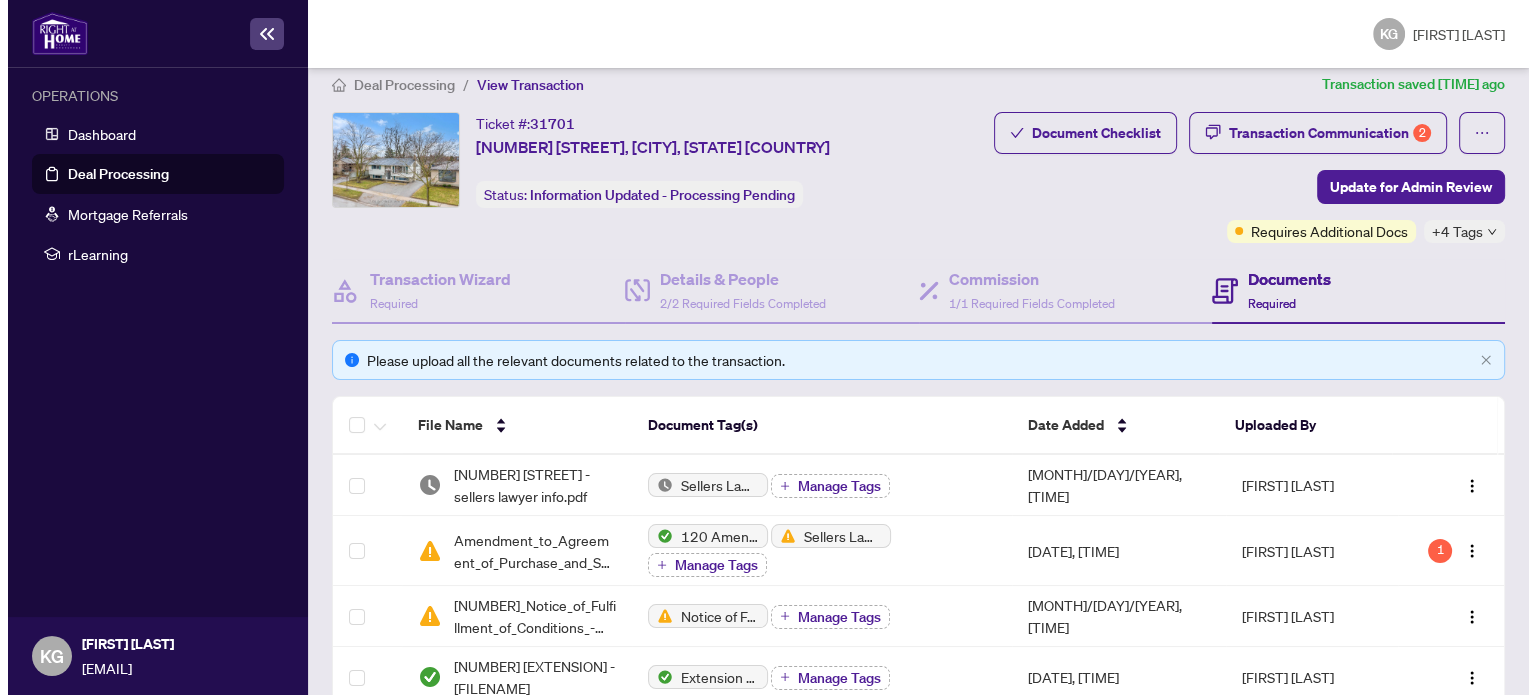 scroll, scrollTop: 0, scrollLeft: 0, axis: both 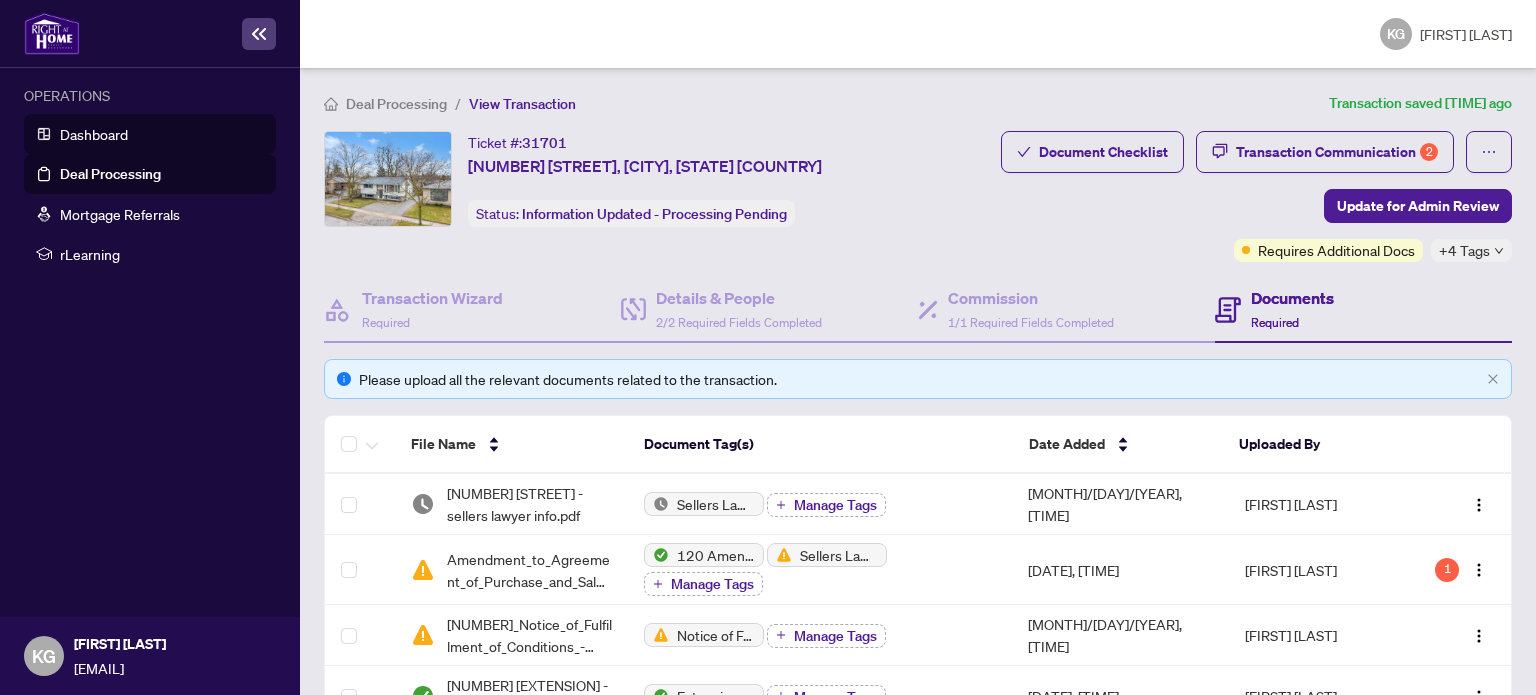 click on "Dashboard" at bounding box center [94, 134] 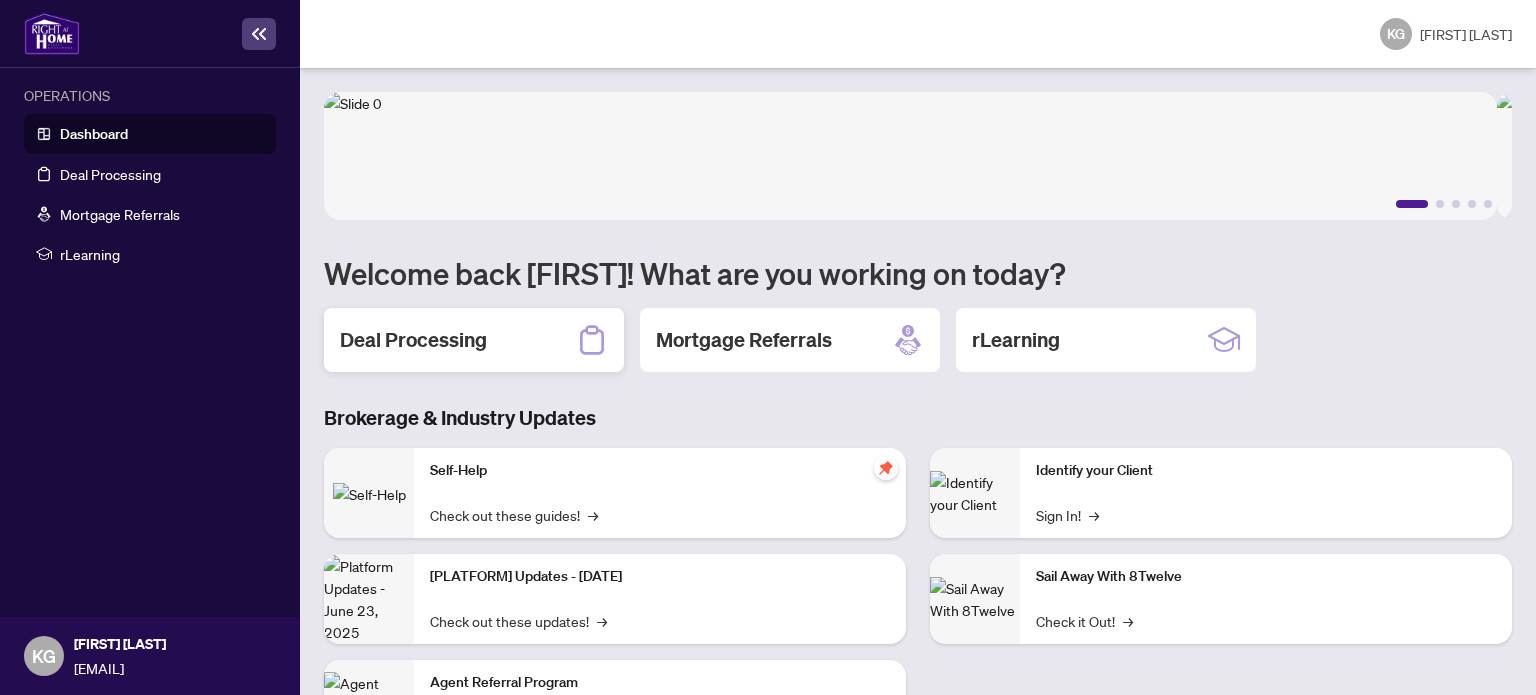 click on "Deal Processing" at bounding box center (413, 340) 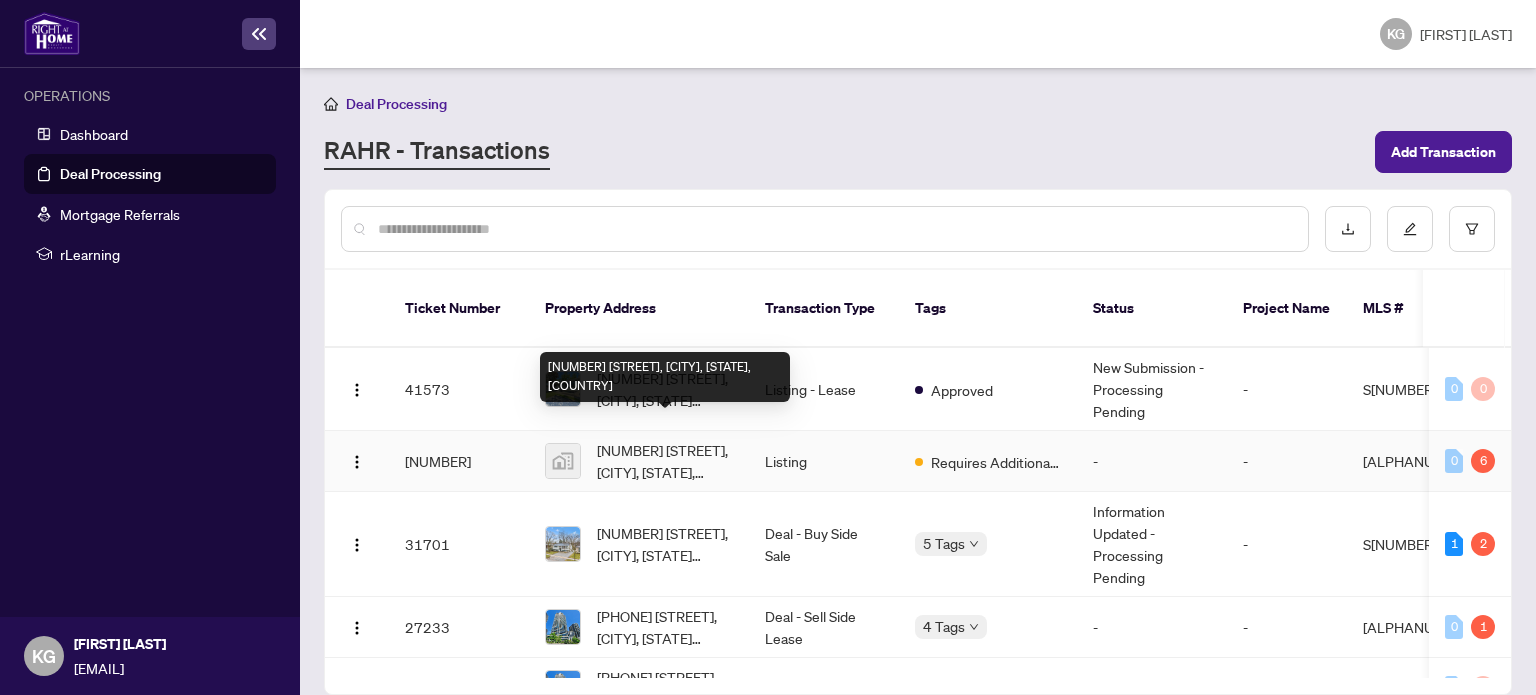 click on "[NUMBER] [STREET], [CITY], [STATE], [COUNTRY]" at bounding box center [665, 461] 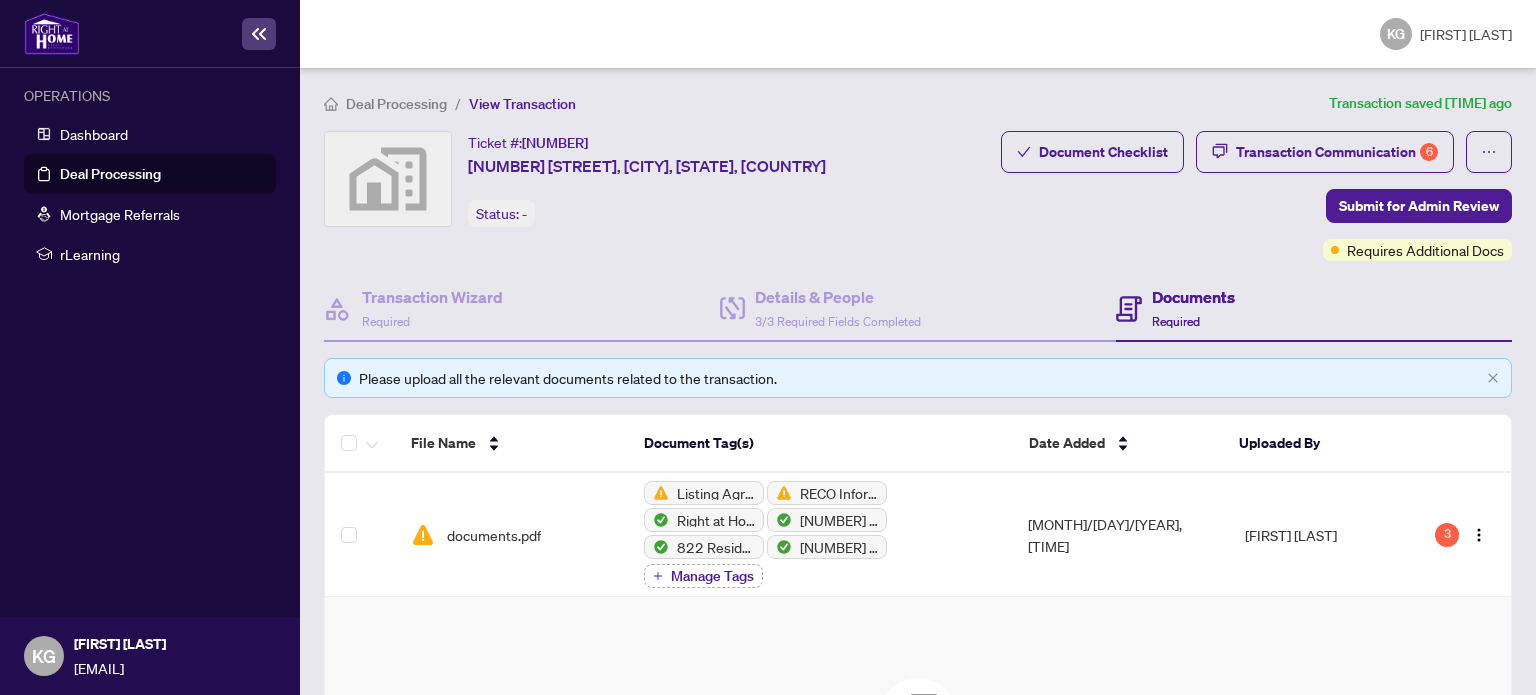 scroll, scrollTop: 300, scrollLeft: 0, axis: vertical 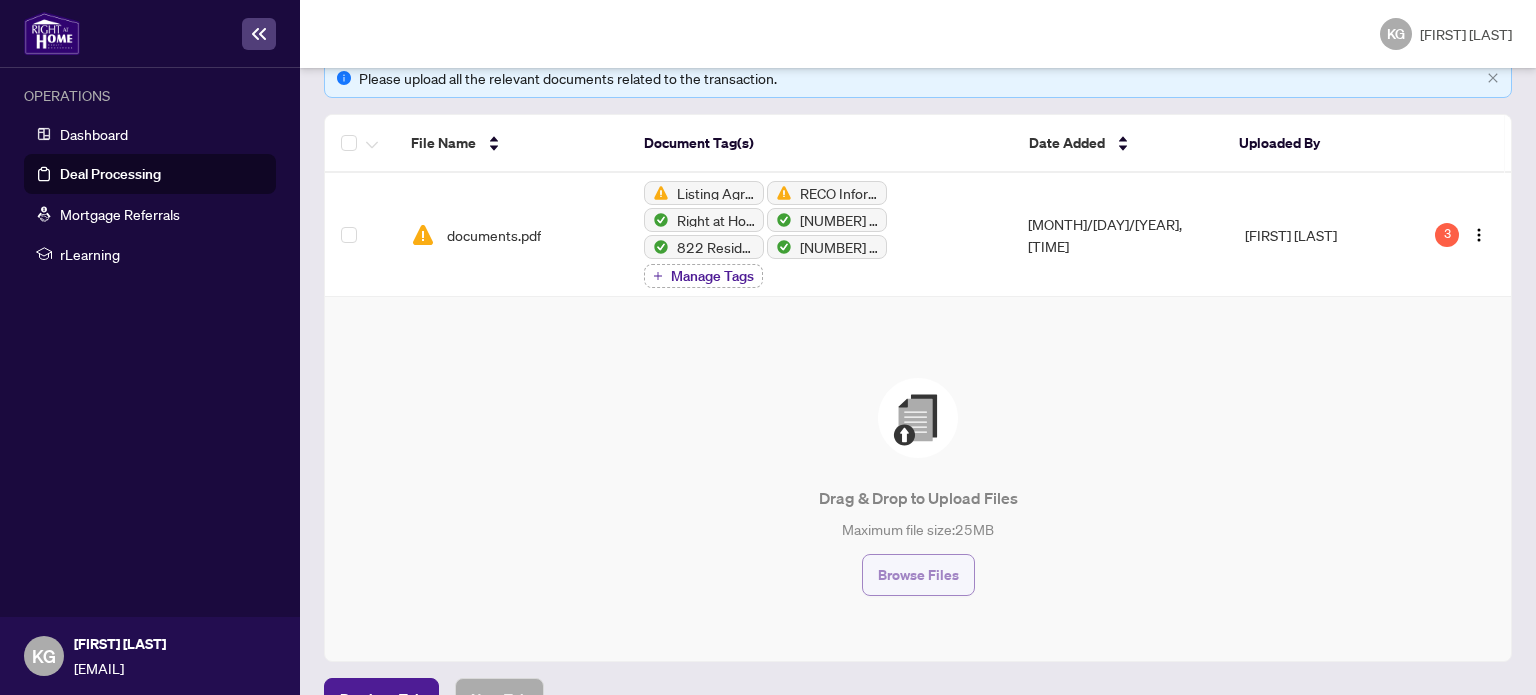 click on "Browse Files" at bounding box center (918, 575) 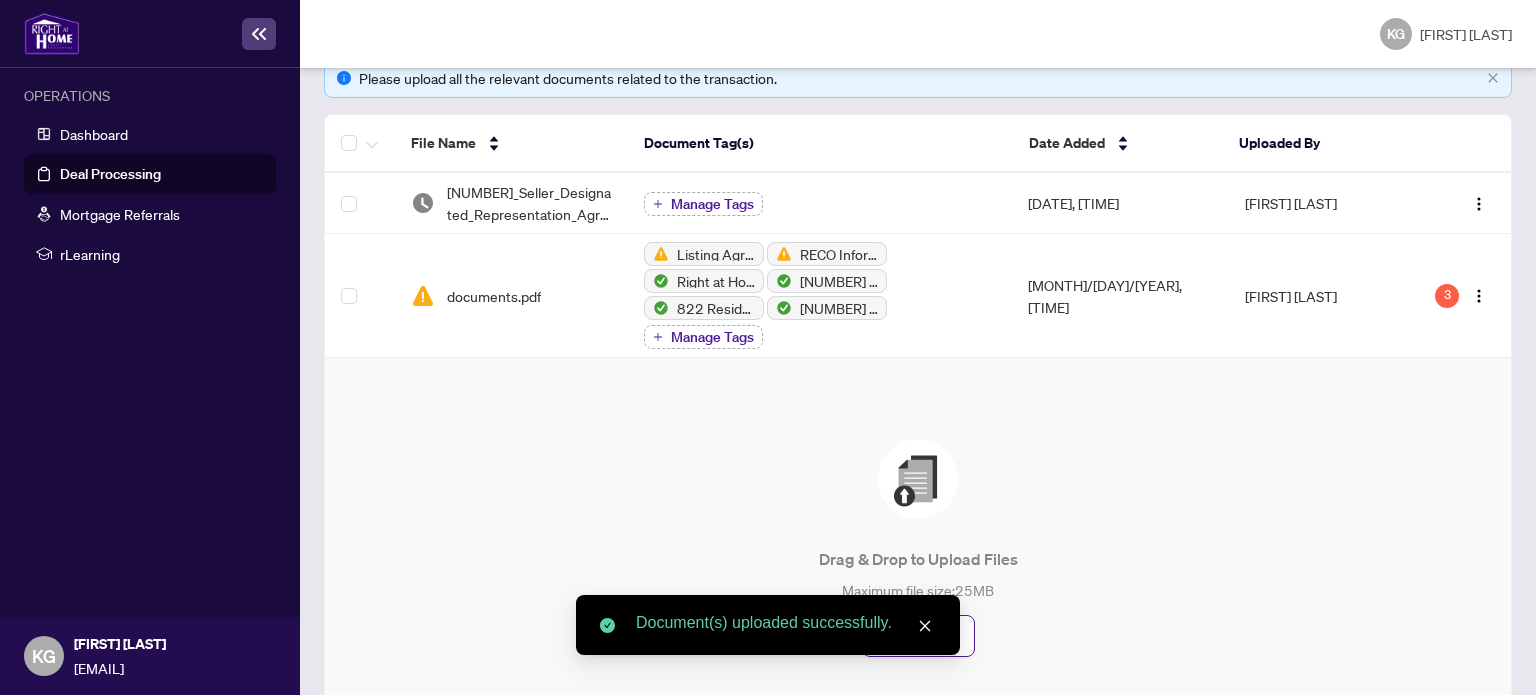 click at bounding box center (925, 626) 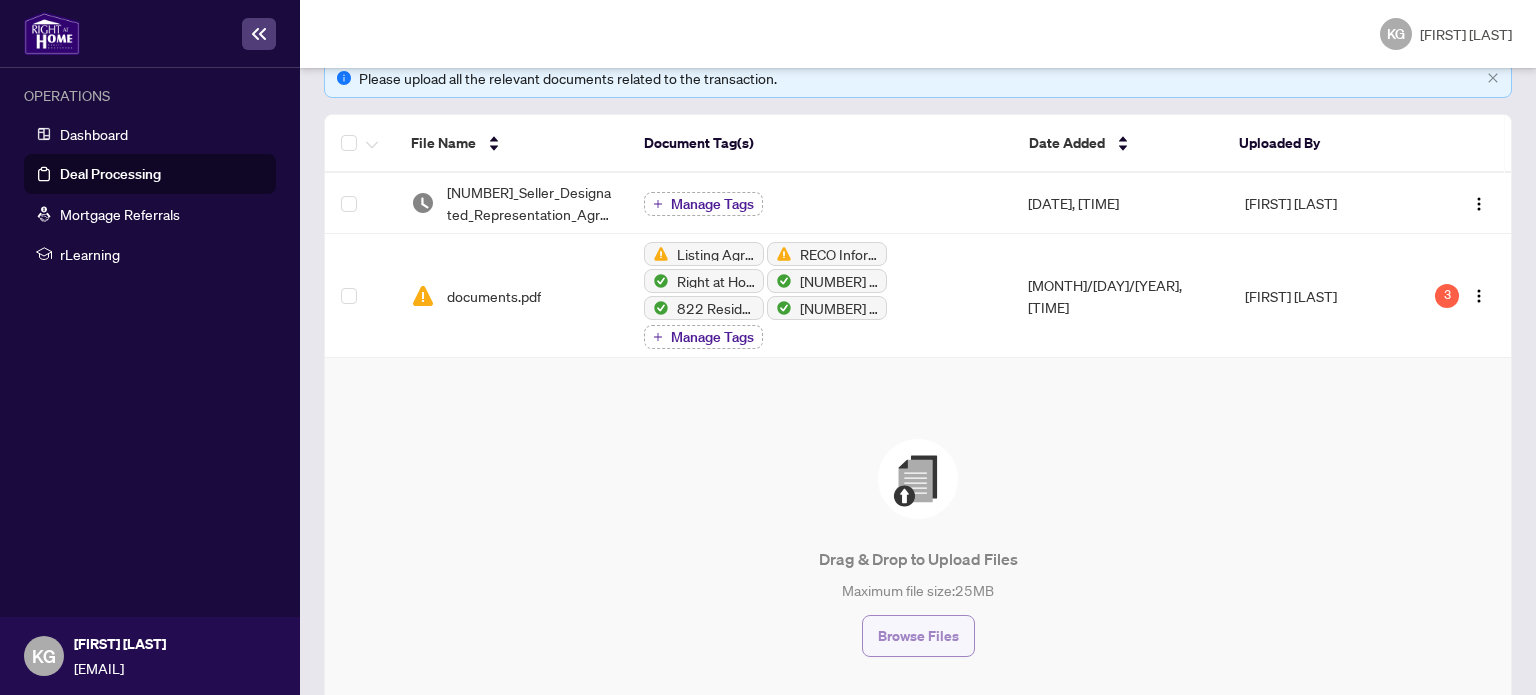 click on "Browse Files" at bounding box center (918, 636) 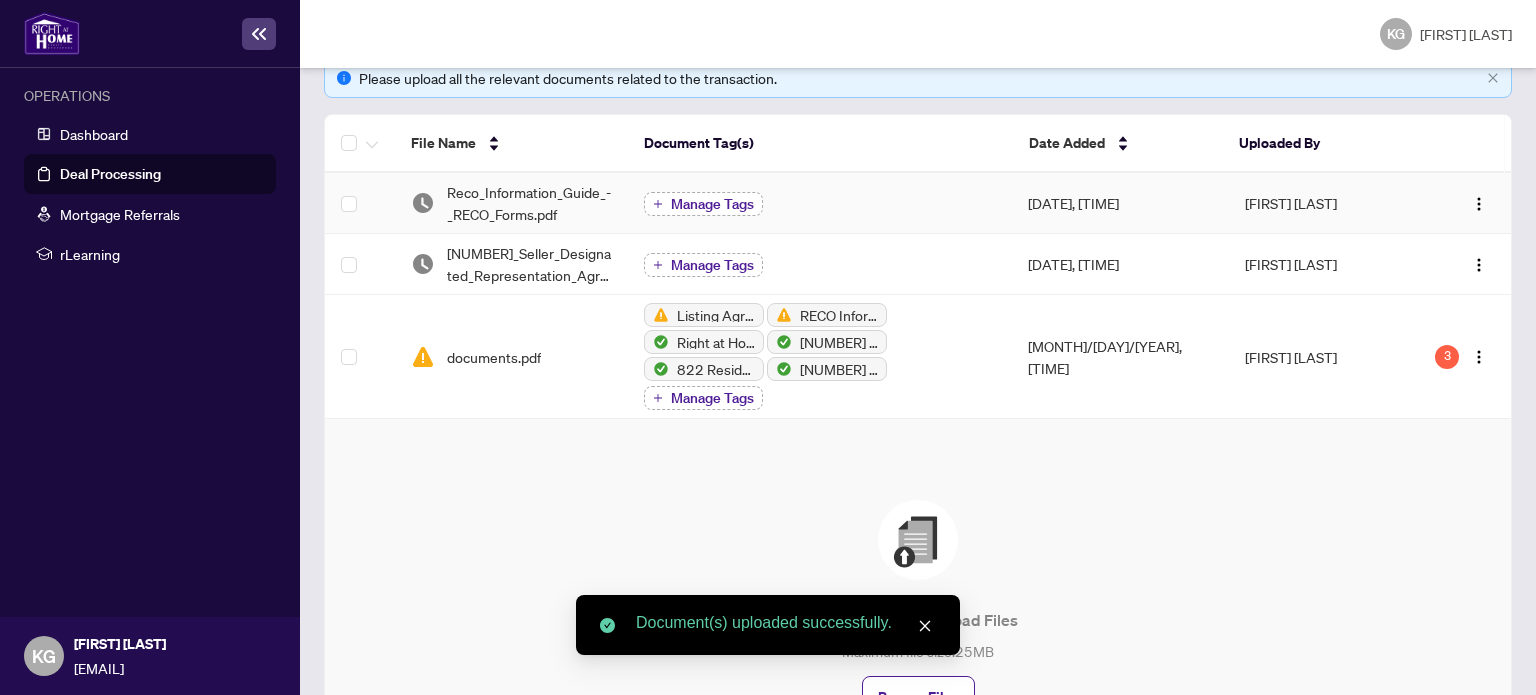 click on "Manage Tags" at bounding box center (712, 204) 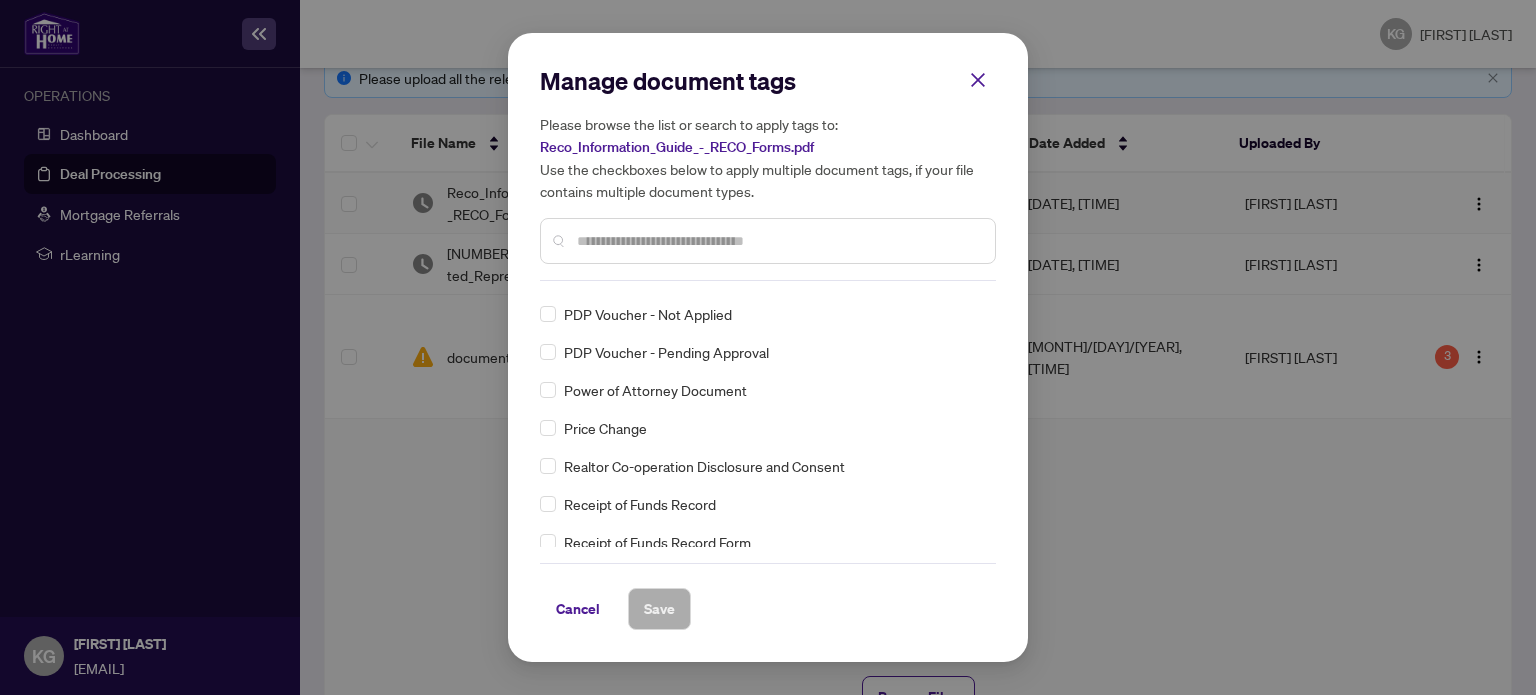 scroll, scrollTop: 3400, scrollLeft: 0, axis: vertical 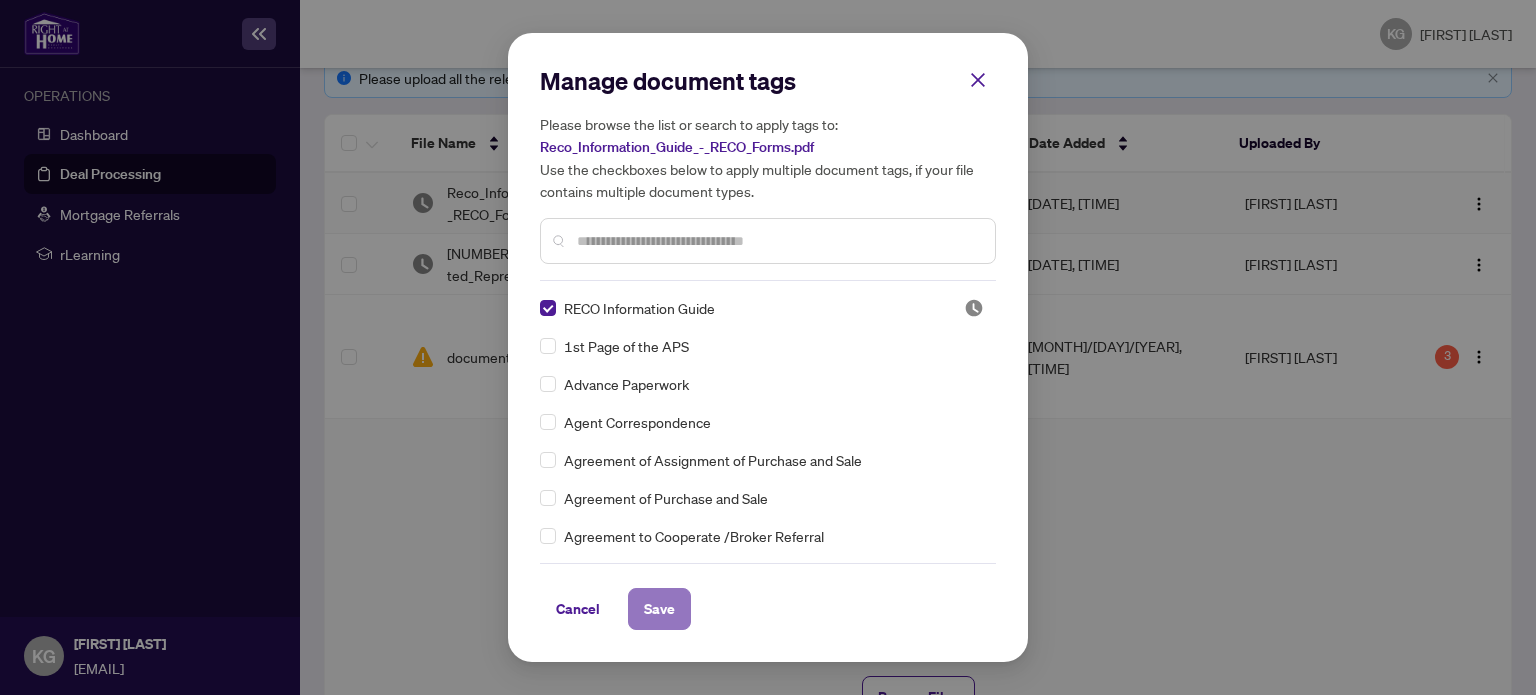 click on "Save" at bounding box center (659, 609) 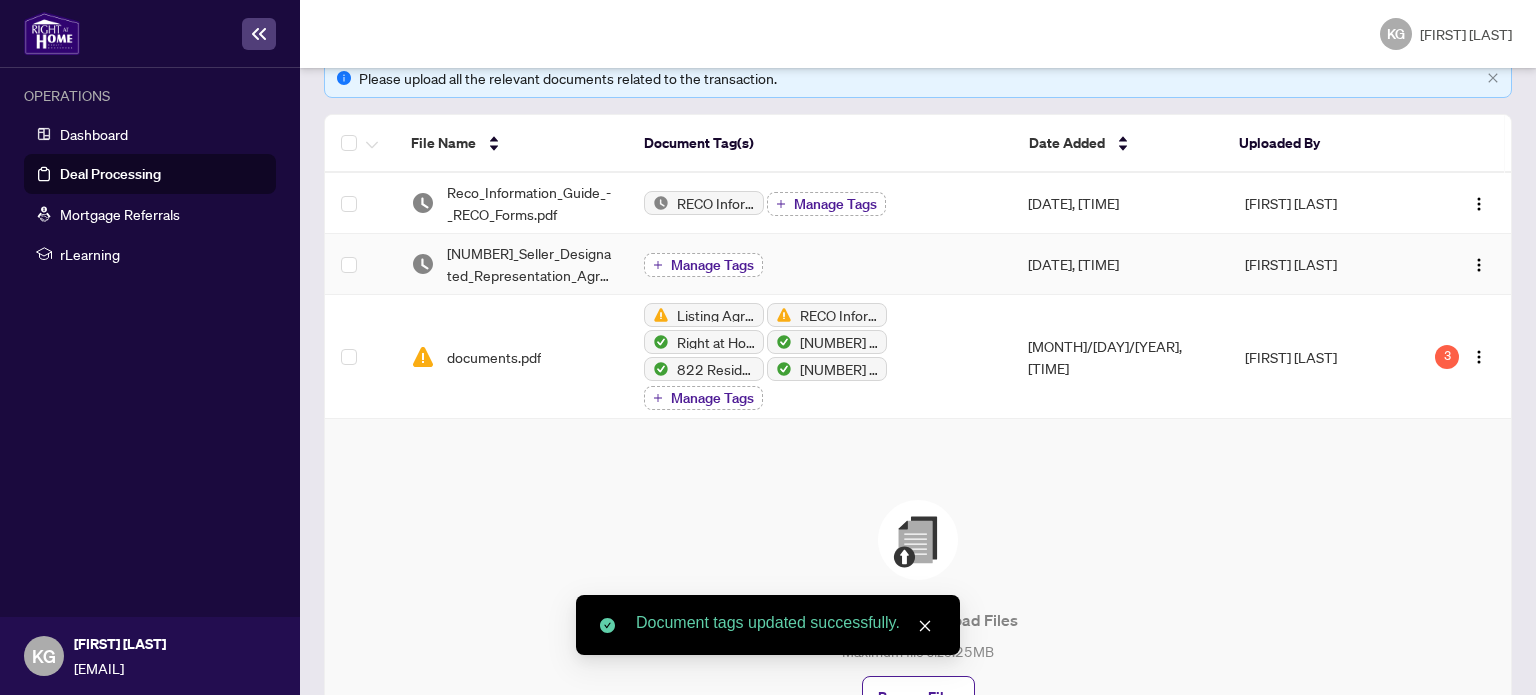 click on "Manage Tags" at bounding box center (712, 265) 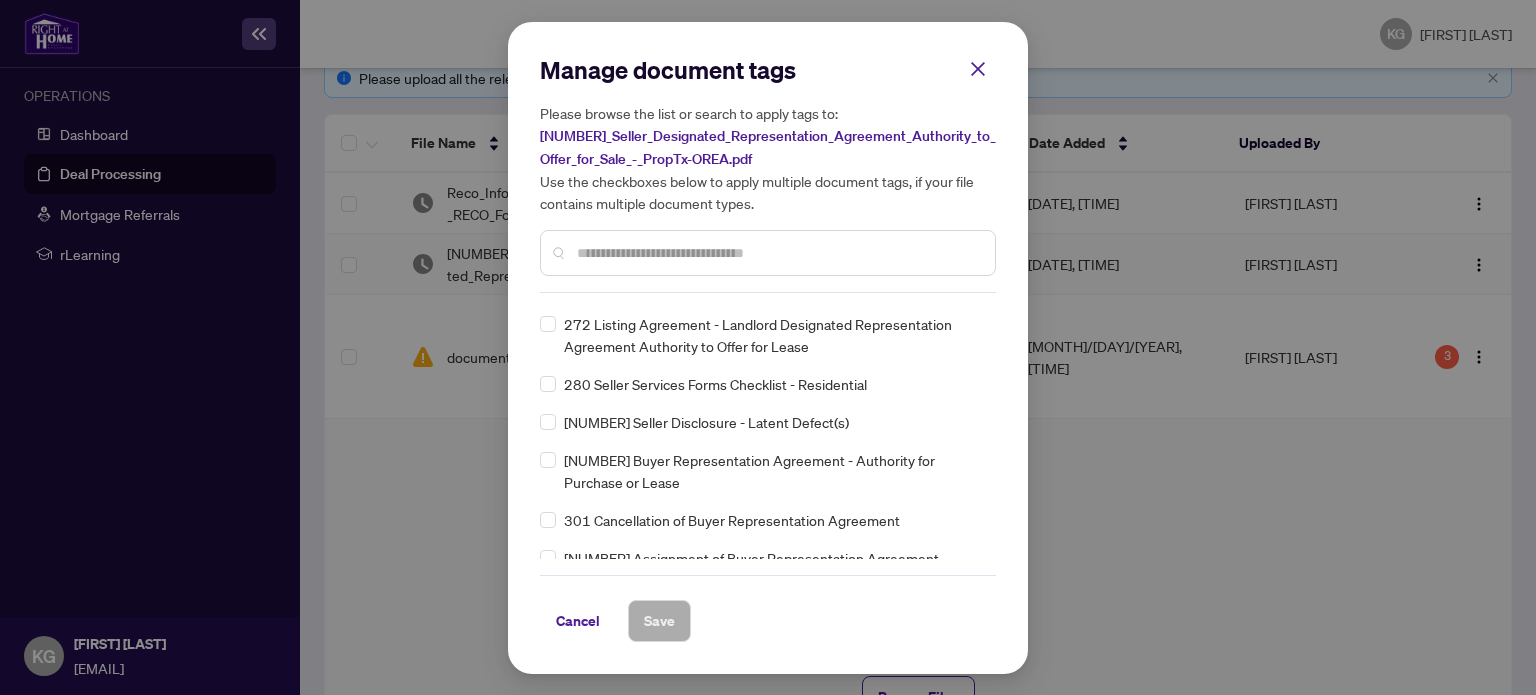 scroll, scrollTop: 8200, scrollLeft: 0, axis: vertical 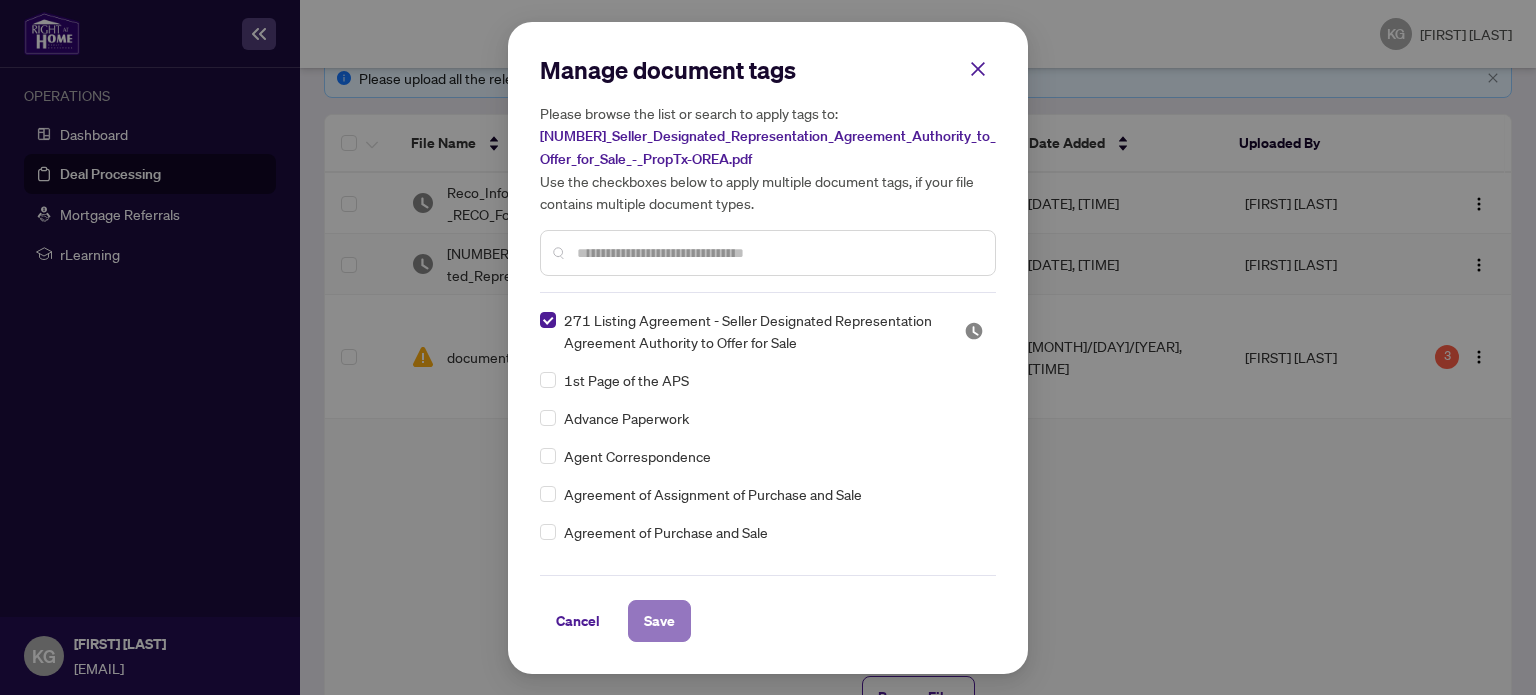 click on "Save" at bounding box center [0, 0] 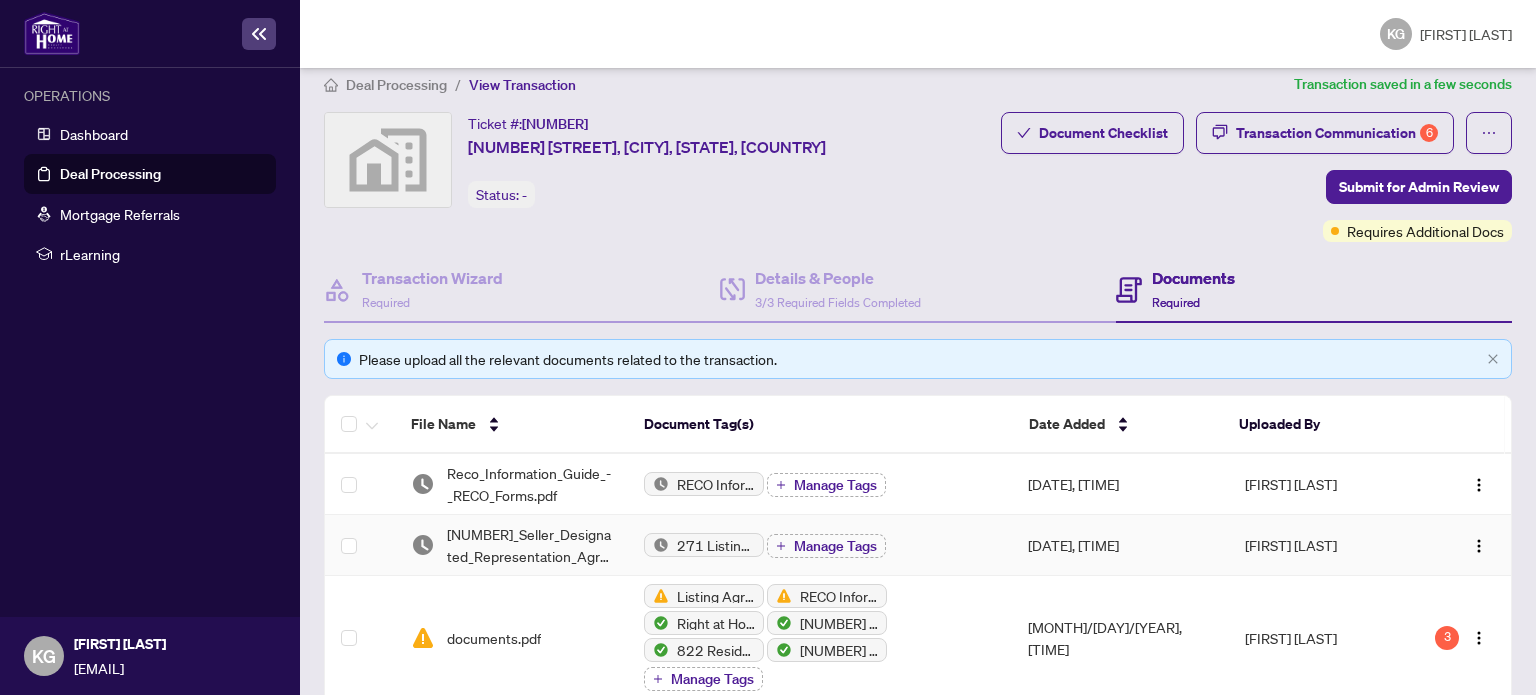 scroll, scrollTop: 0, scrollLeft: 0, axis: both 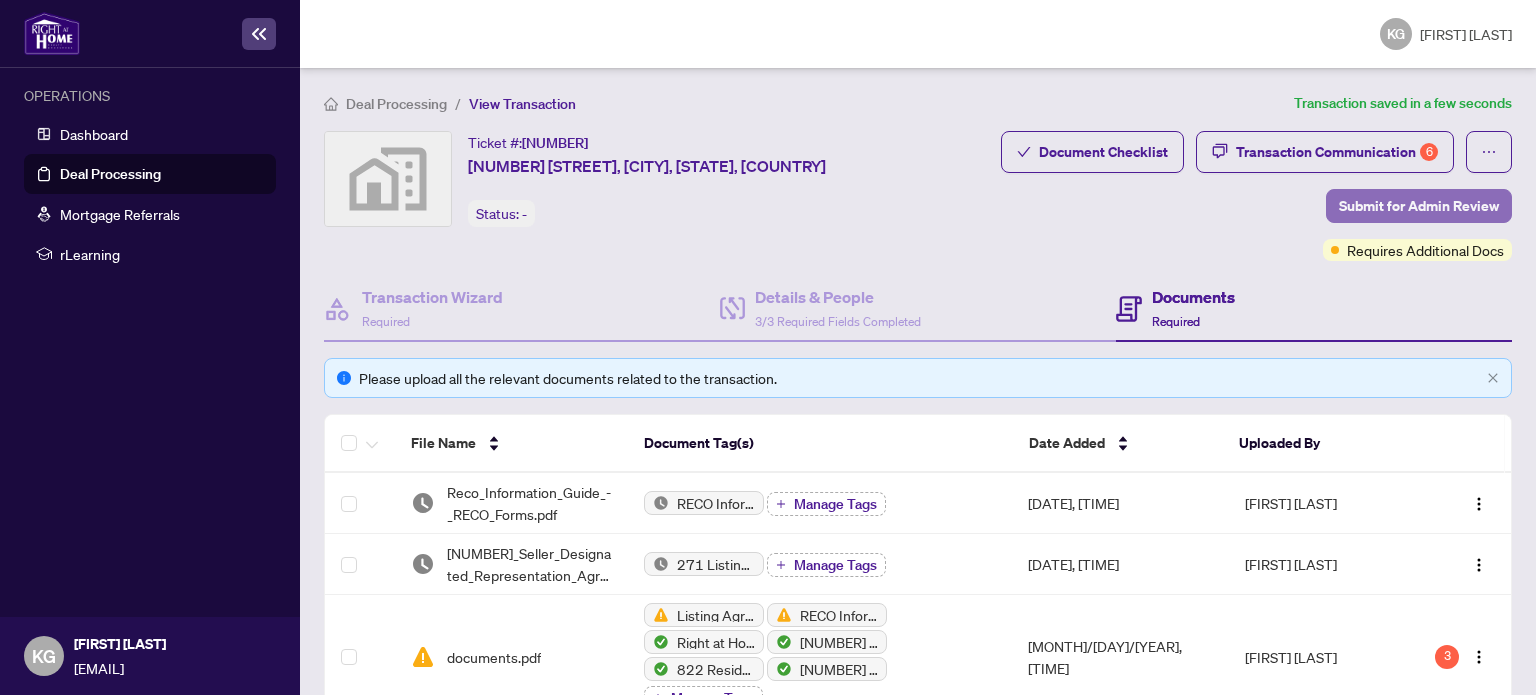click on "Submit for Admin Review" at bounding box center (1419, 206) 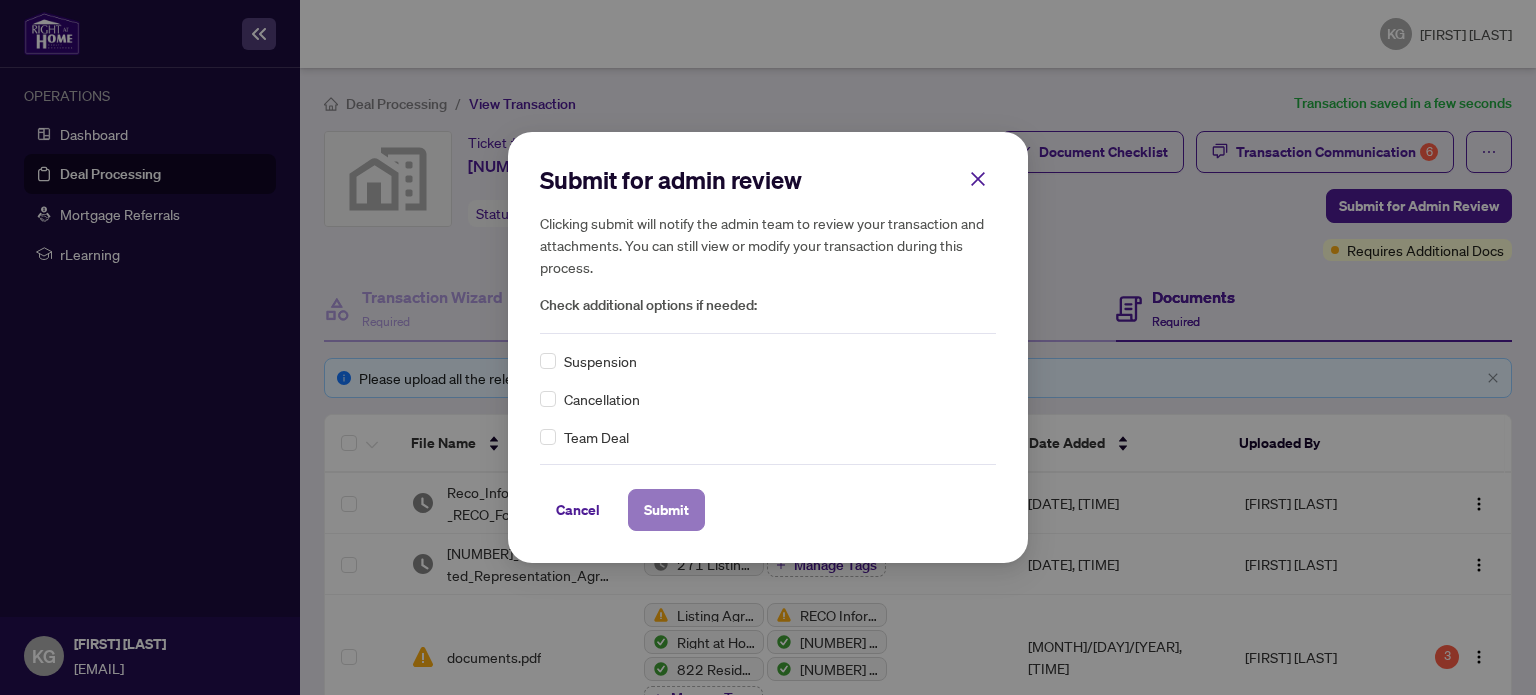 click on "Submit" at bounding box center [0, 0] 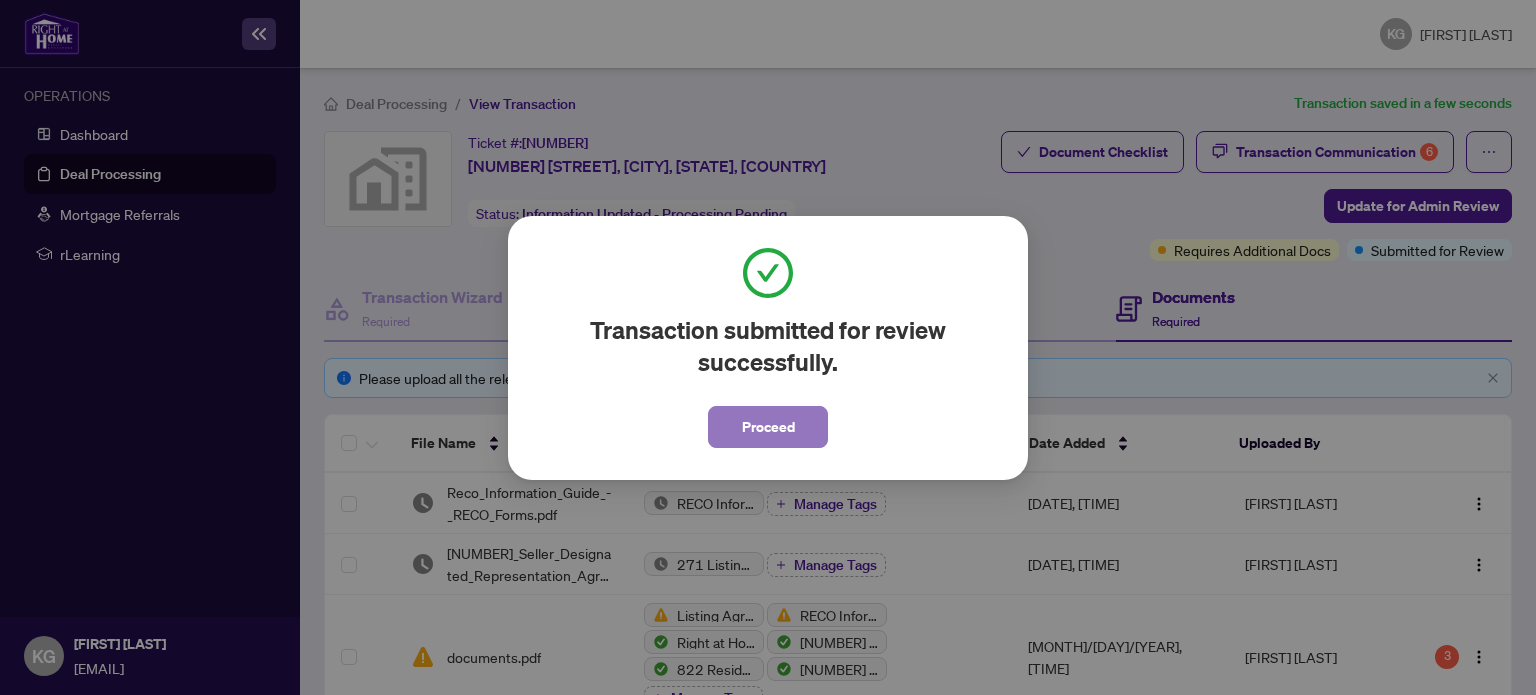 click on "Proceed" at bounding box center [768, 427] 